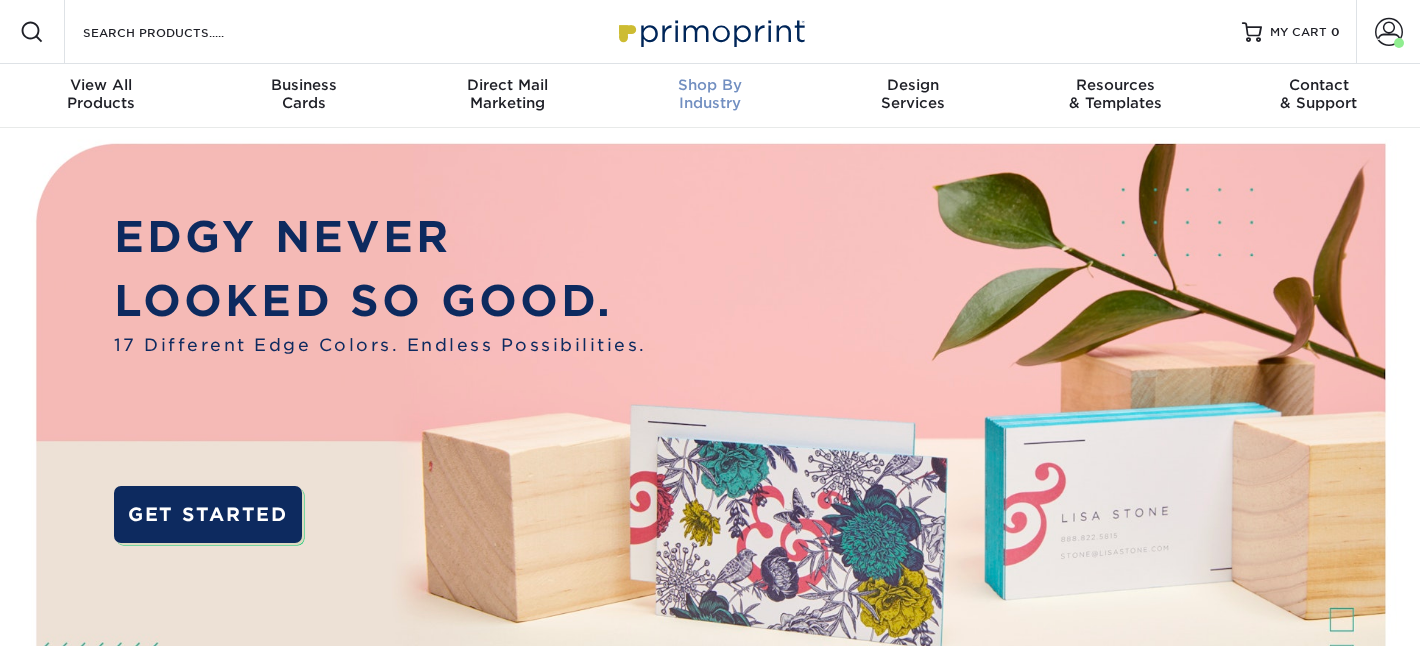 scroll, scrollTop: 0, scrollLeft: 0, axis: both 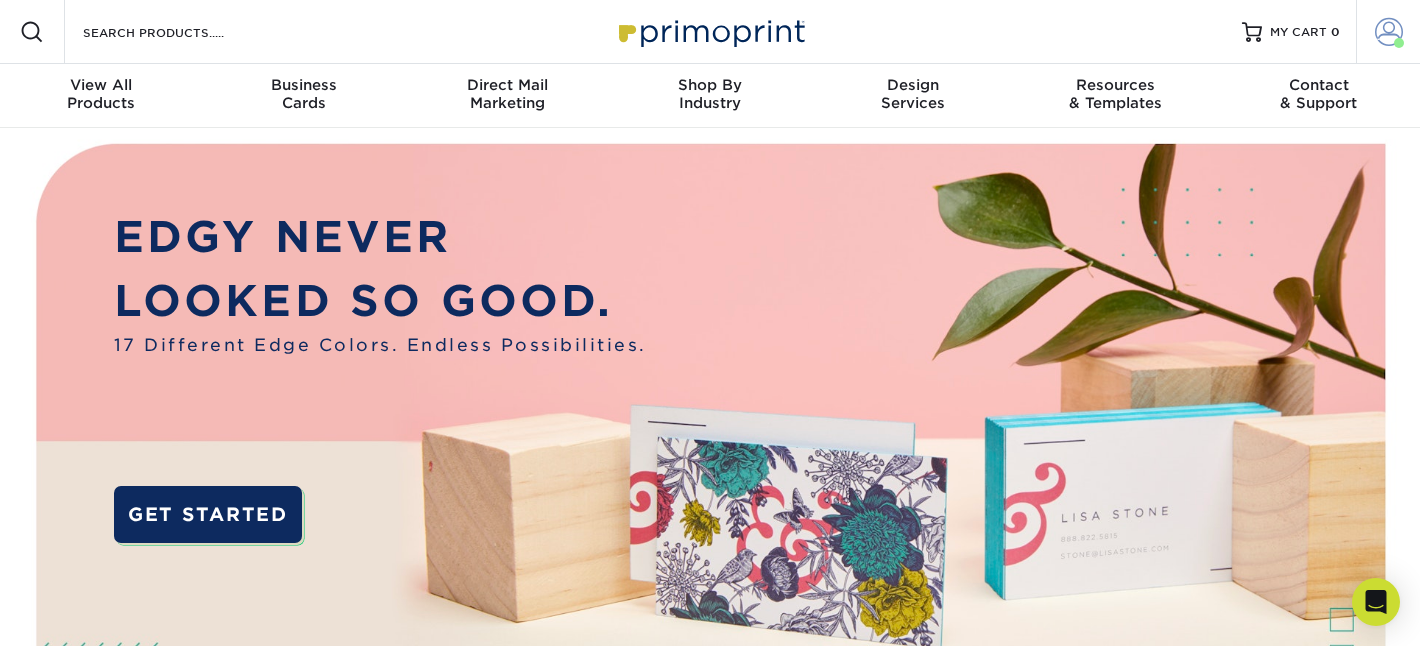 click at bounding box center (1399, 43) 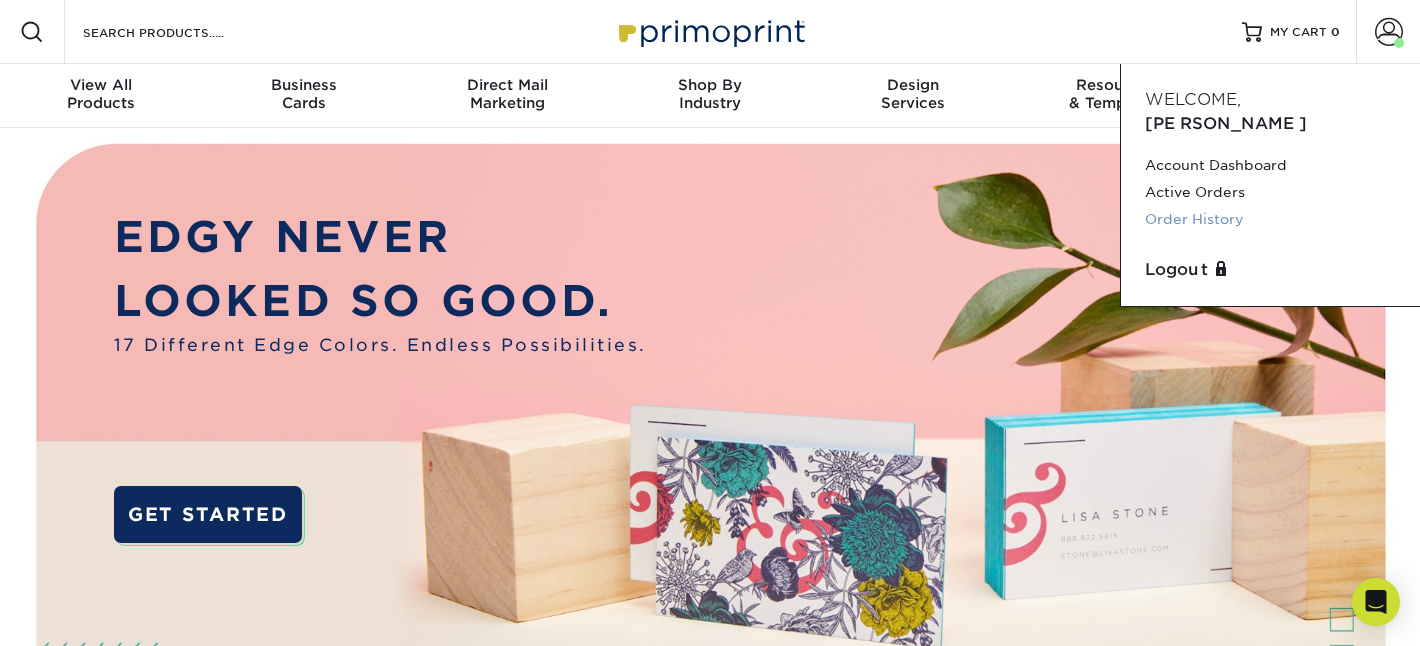 click on "Order History" at bounding box center (1270, 219) 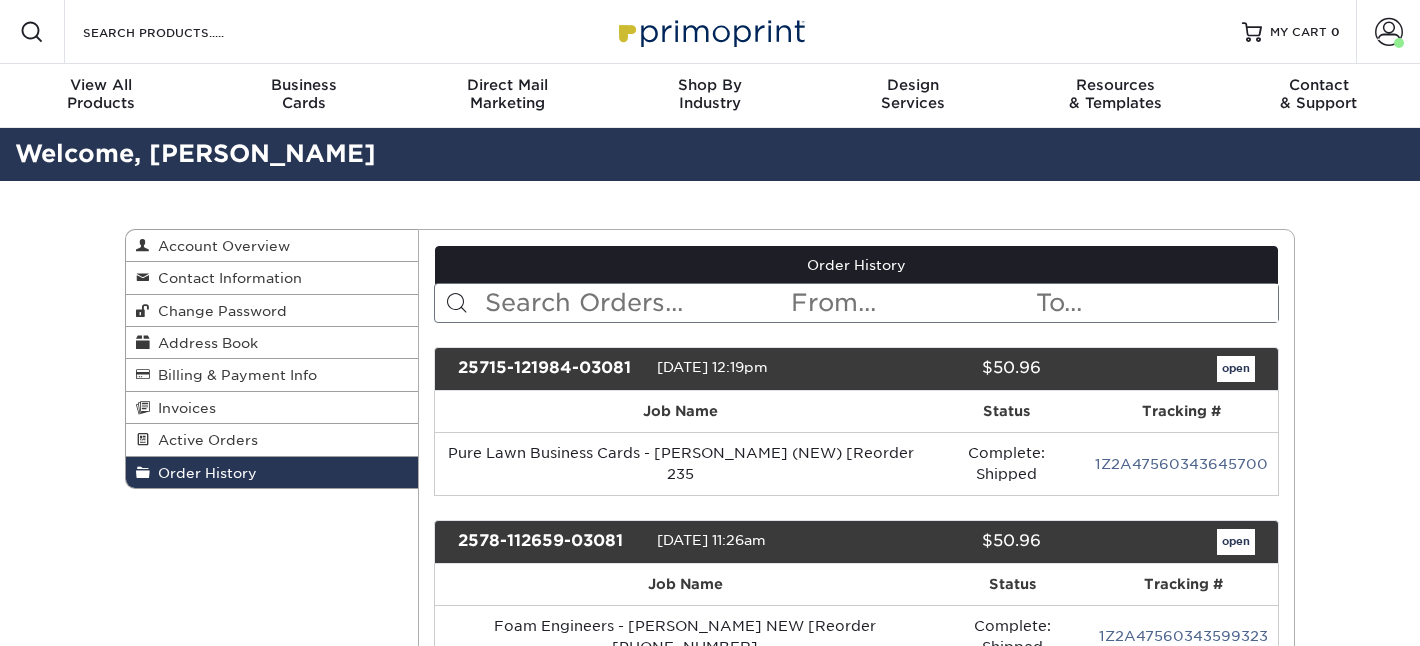 scroll, scrollTop: 0, scrollLeft: 0, axis: both 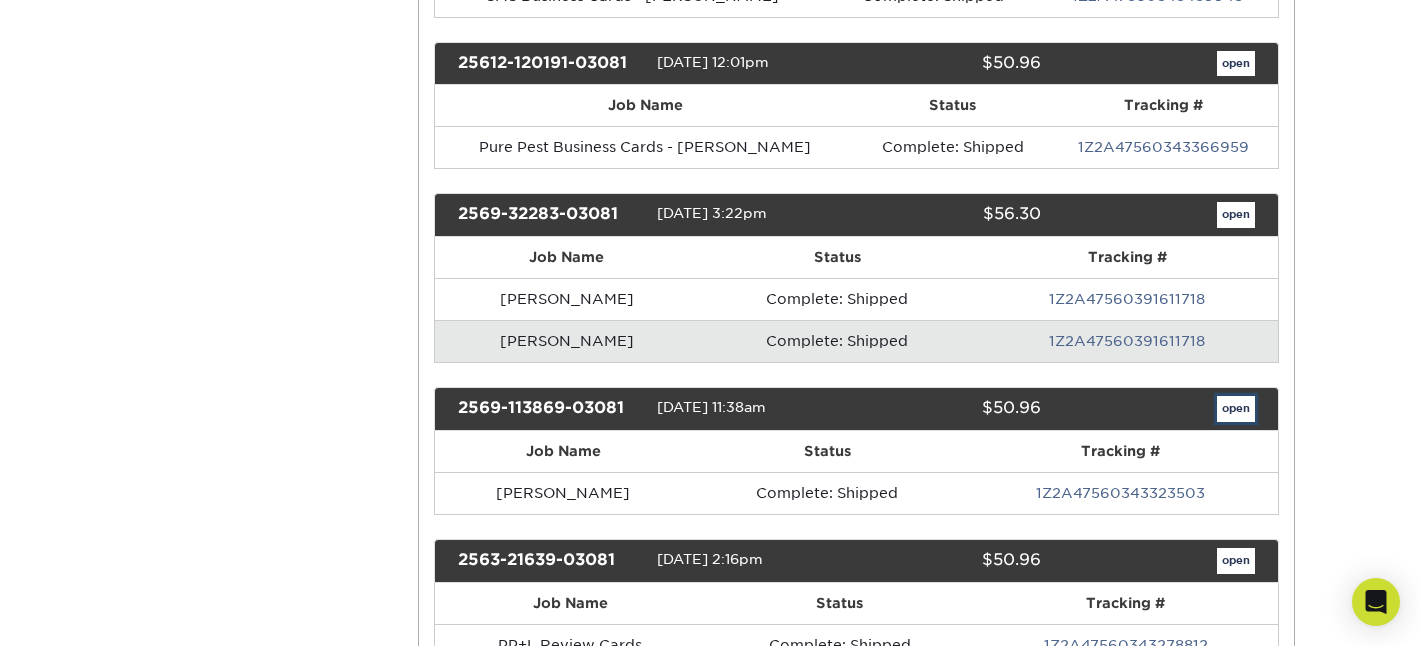 click on "open" at bounding box center [1236, 409] 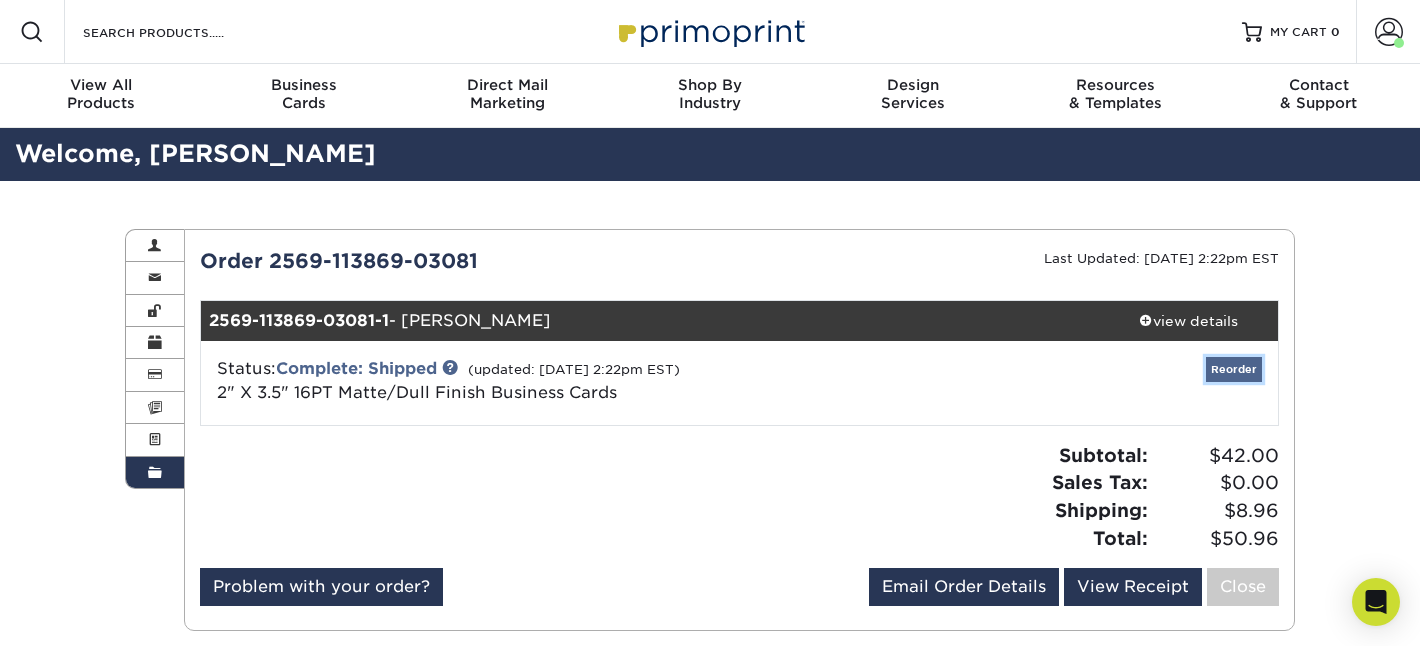click on "Reorder" at bounding box center (1234, 369) 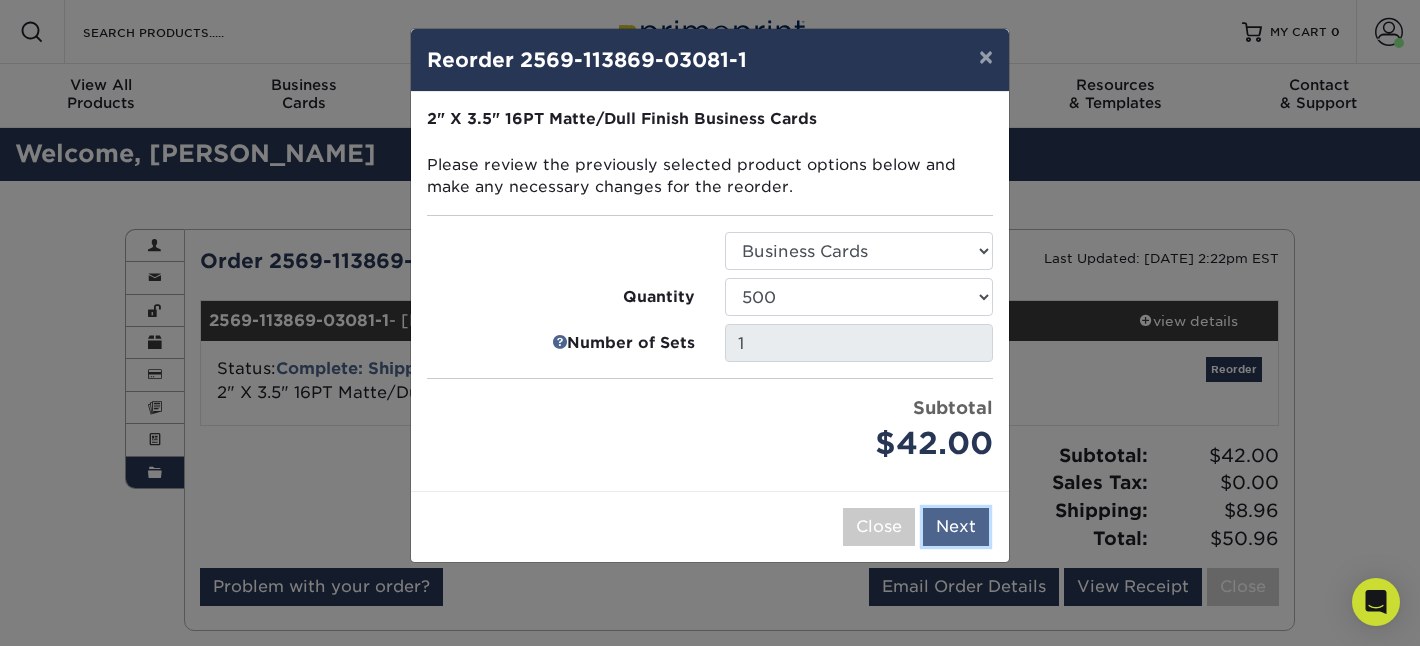 click on "Next" at bounding box center [956, 527] 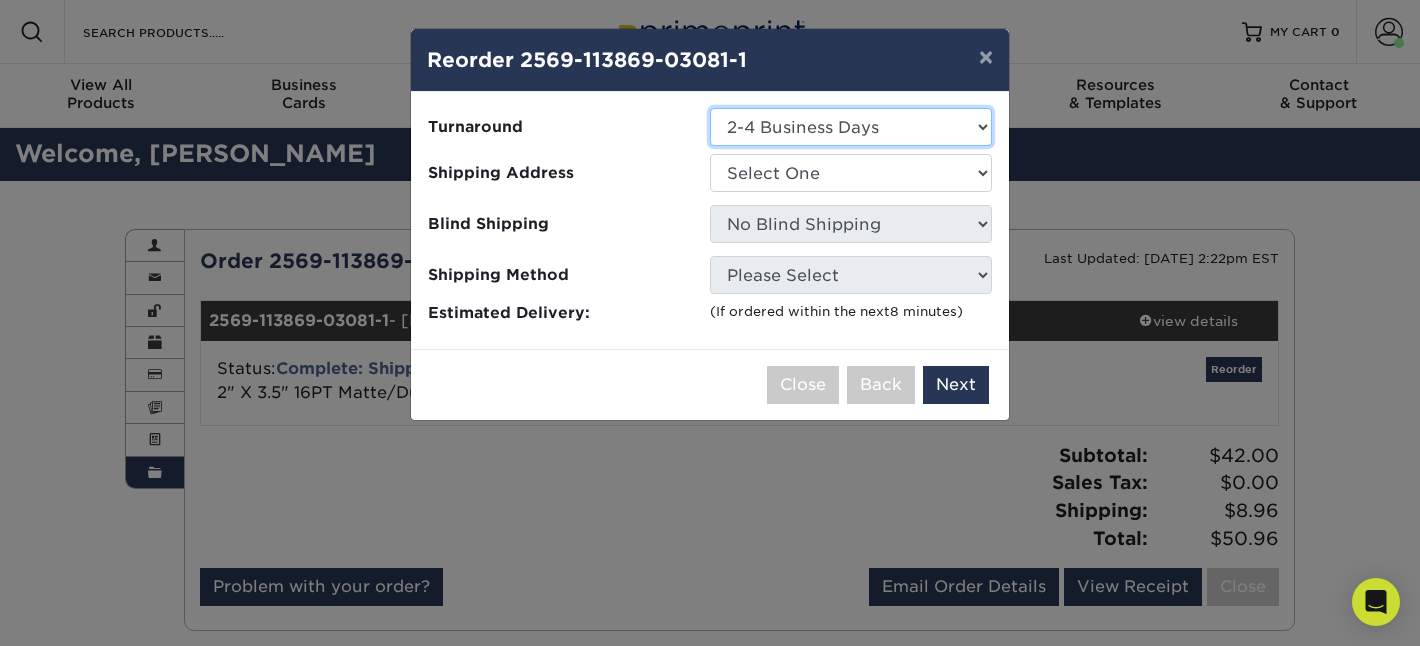 click on "Select One 2-4 Business Days 2 Day Next Business Day" at bounding box center (851, 127) 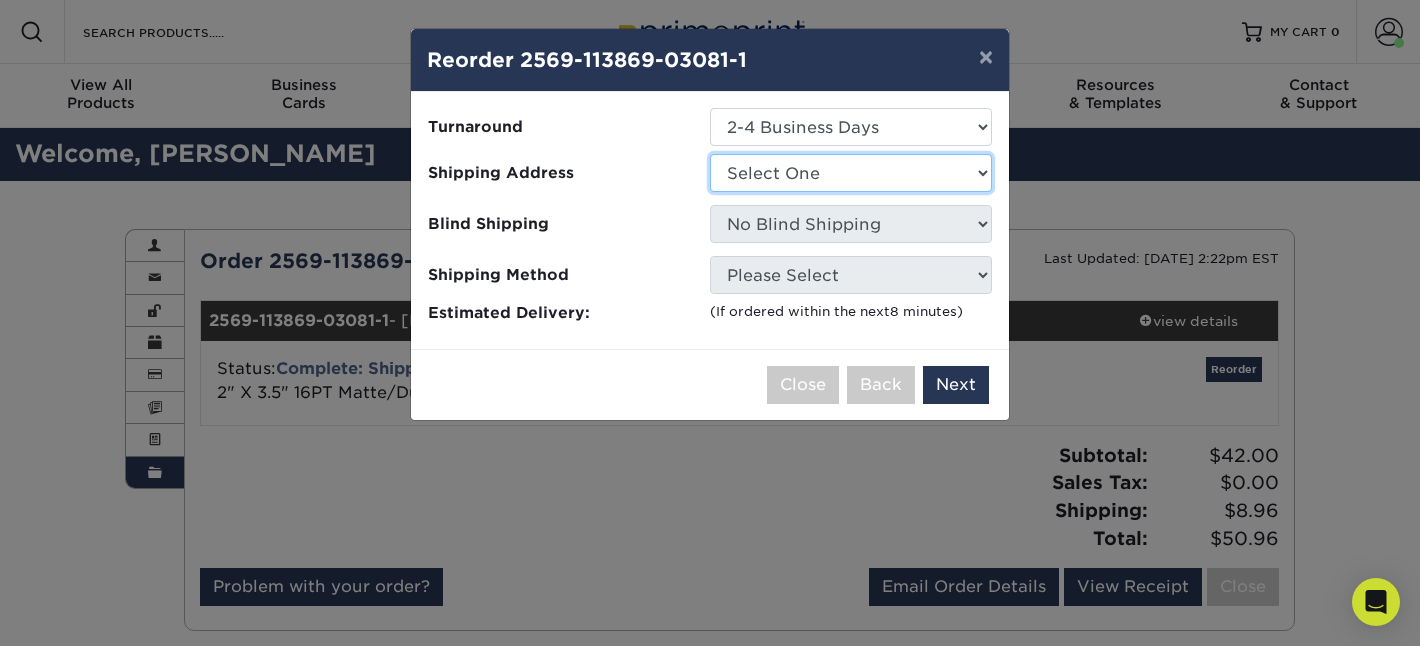 click on "Select One
Bergfeld Recreation
Foam Engineers
Kirkwood Fence
Liberty Fabricating
Pure Pest
Quality Waterproofing
Second Mile Service
Troy Mohr" at bounding box center [851, 173] 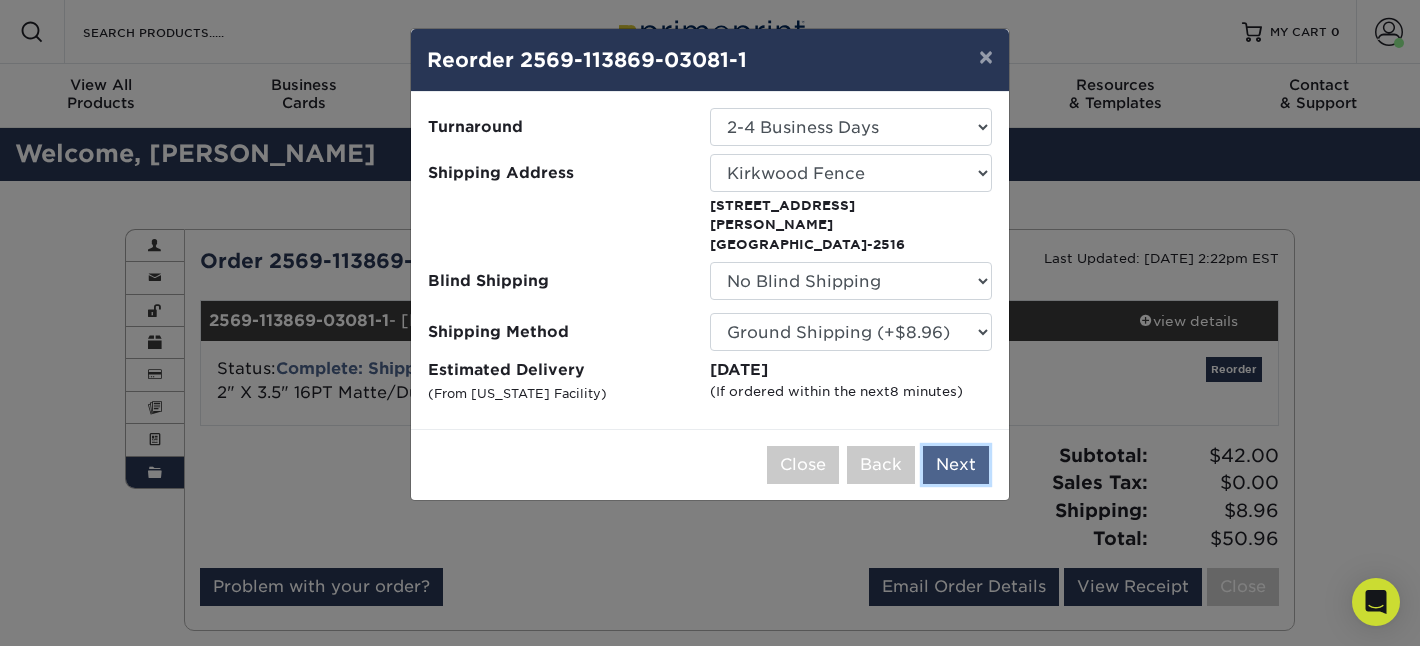 click on "Next" at bounding box center (956, 465) 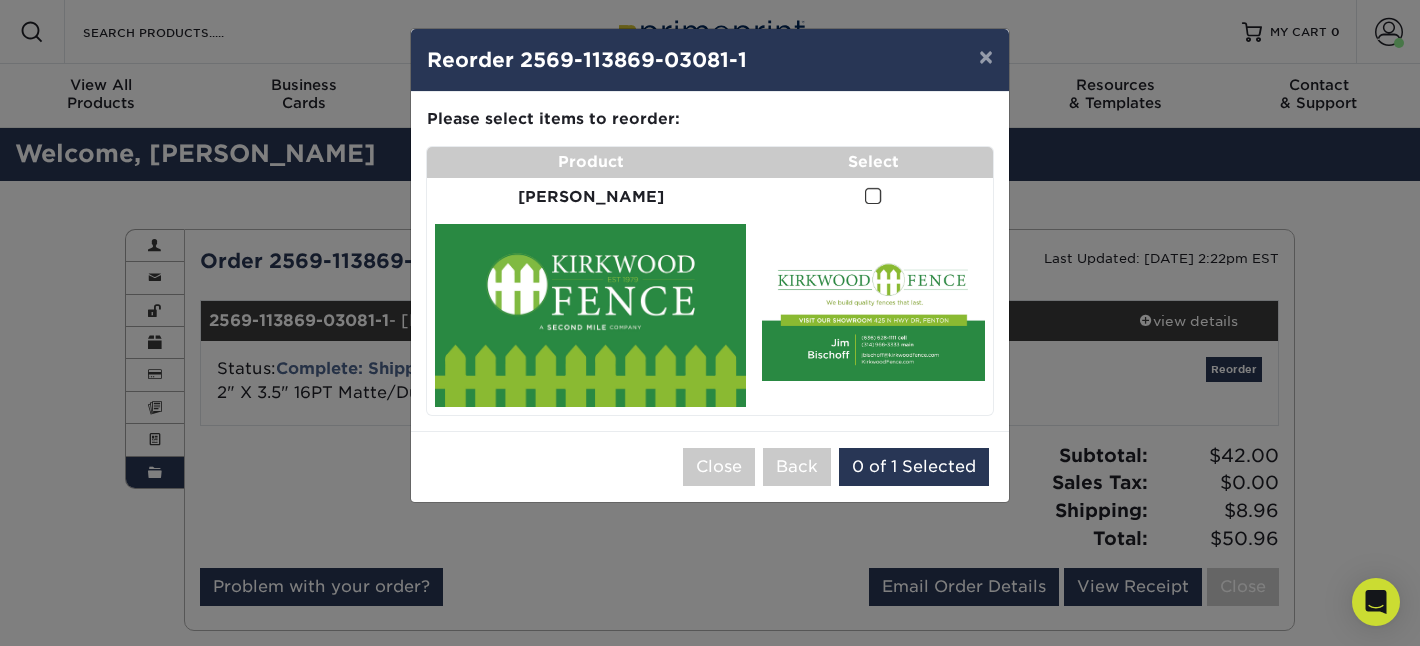 click at bounding box center (873, 197) 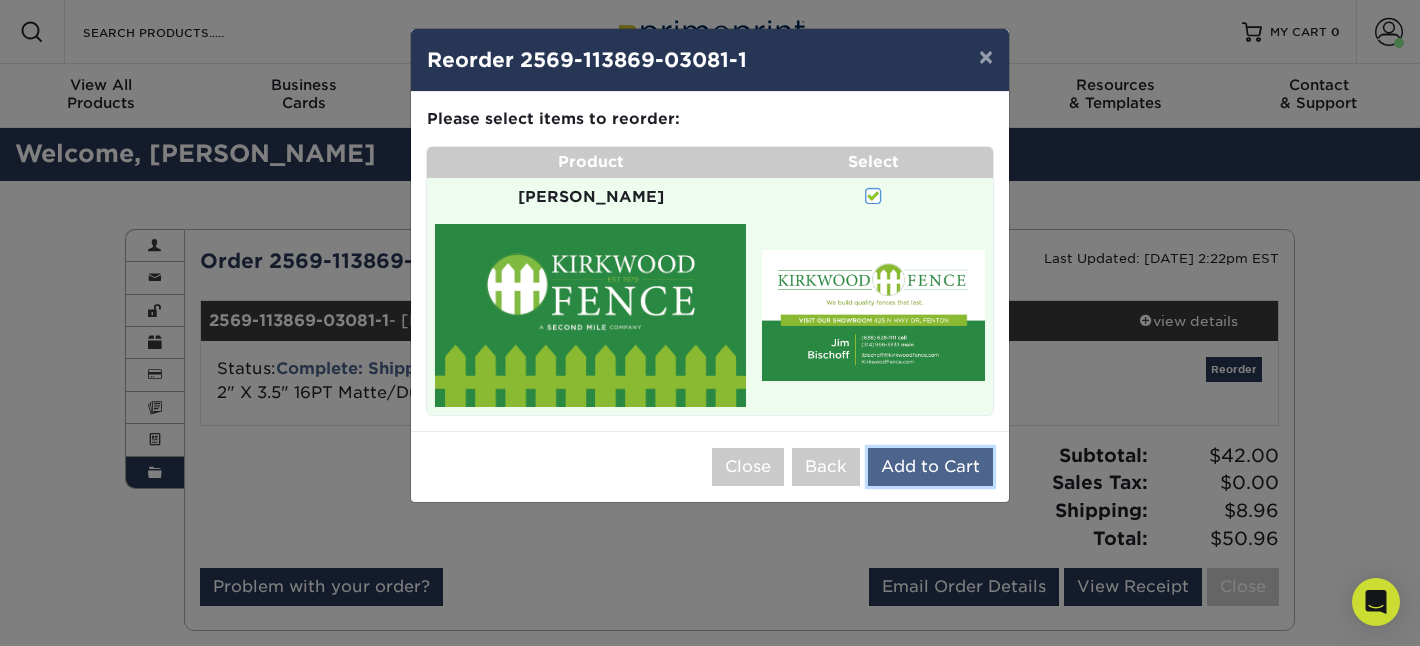 click on "Add to Cart" at bounding box center [930, 467] 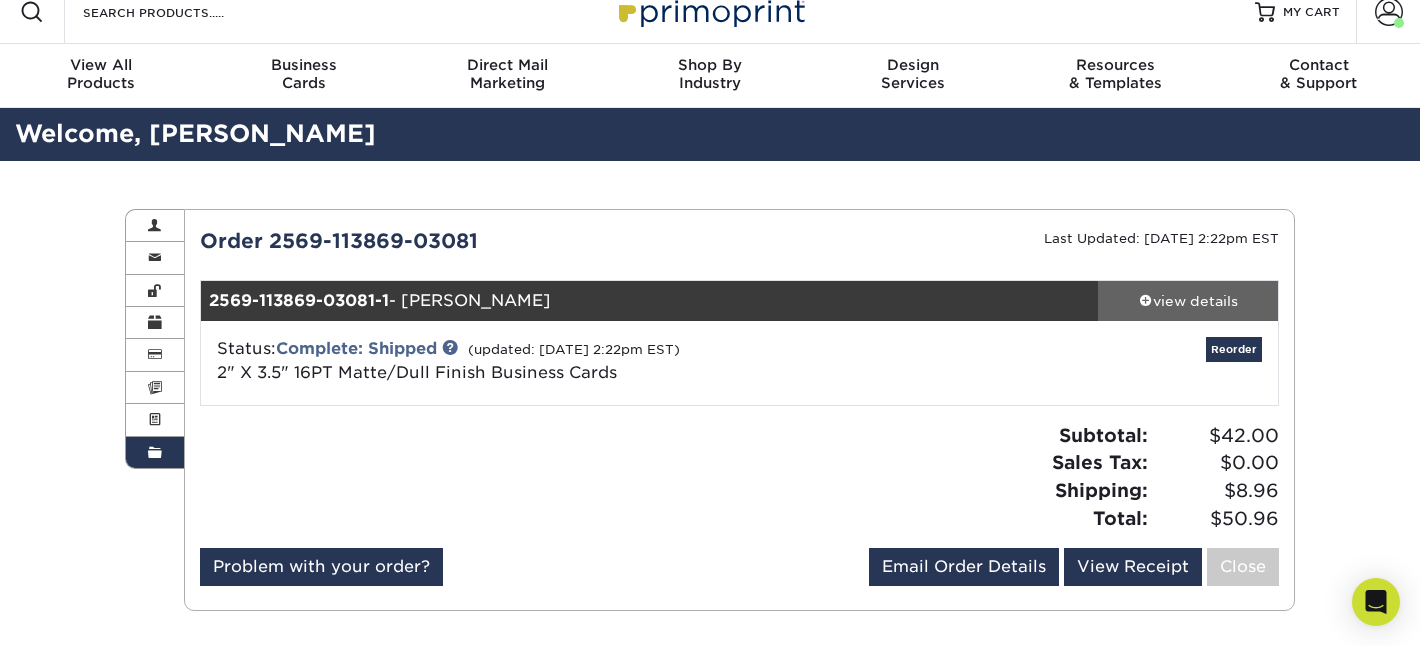 scroll, scrollTop: 0, scrollLeft: 0, axis: both 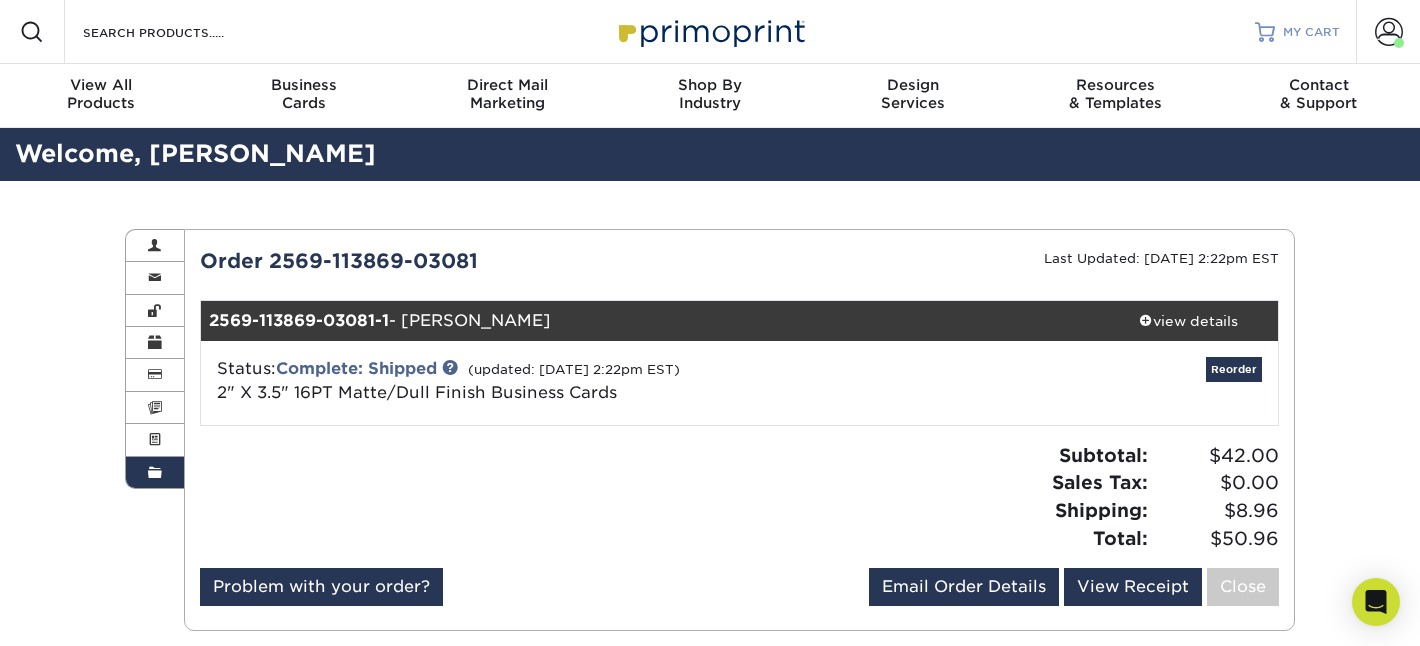 click on "MY CART" at bounding box center [1311, 32] 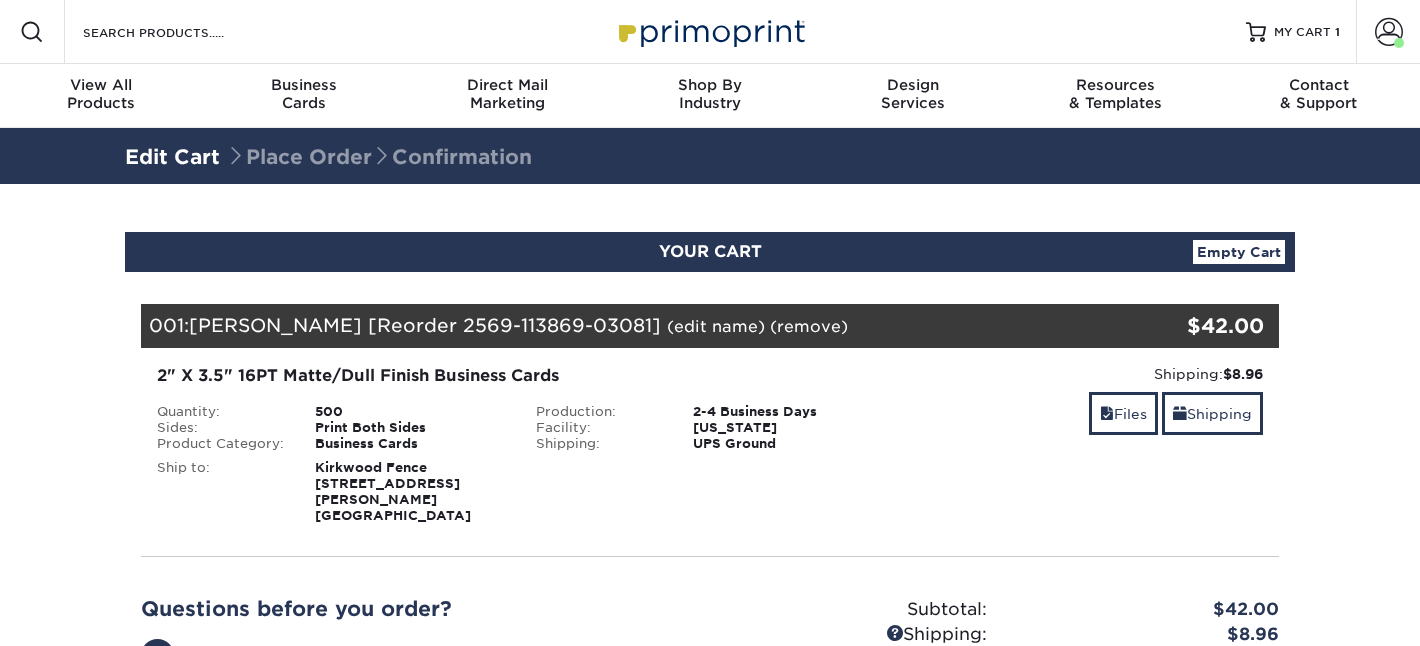 scroll, scrollTop: 0, scrollLeft: 0, axis: both 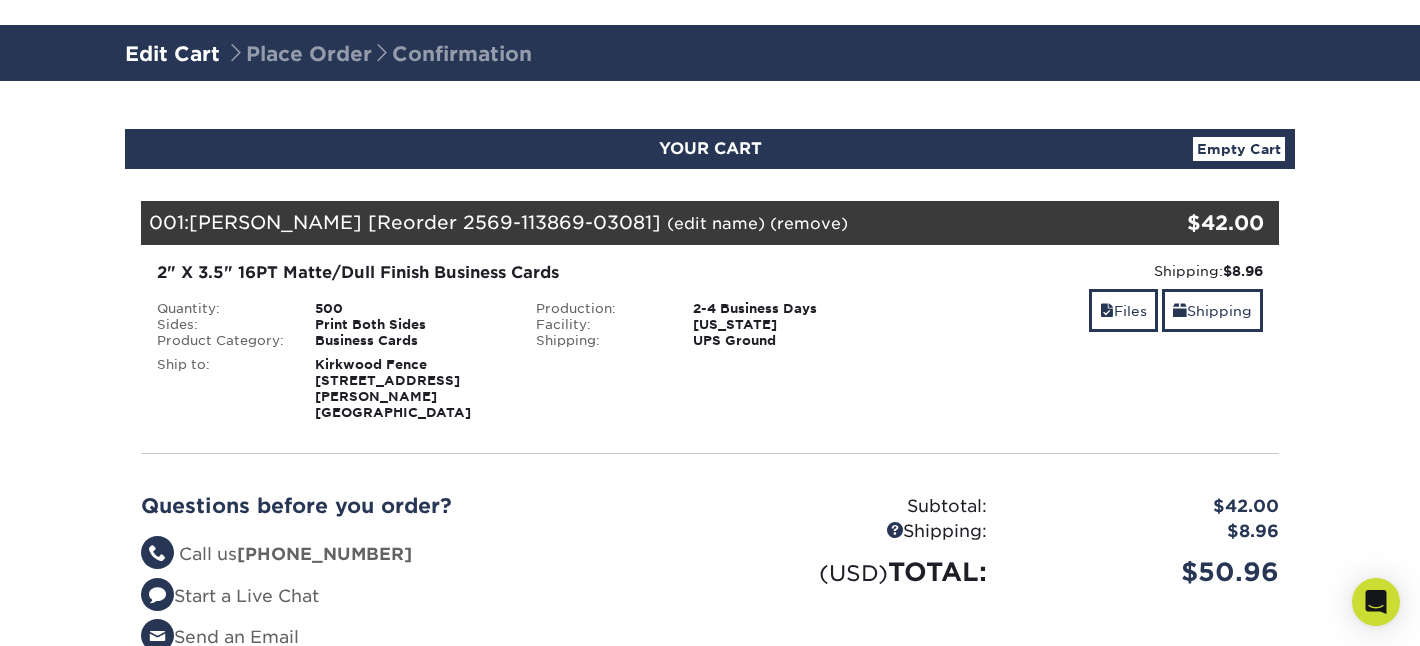 click on "(edit name)" at bounding box center [716, 223] 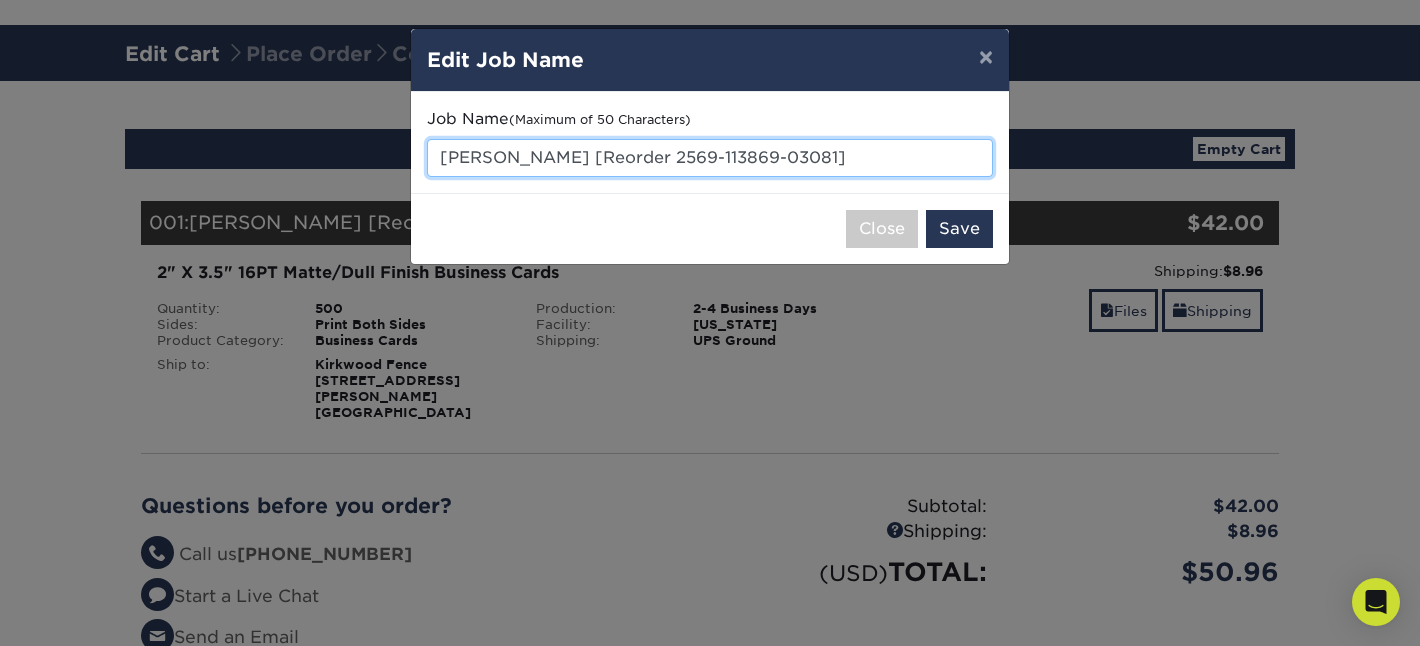 drag, startPoint x: 824, startPoint y: 156, endPoint x: 409, endPoint y: 158, distance: 415.00482 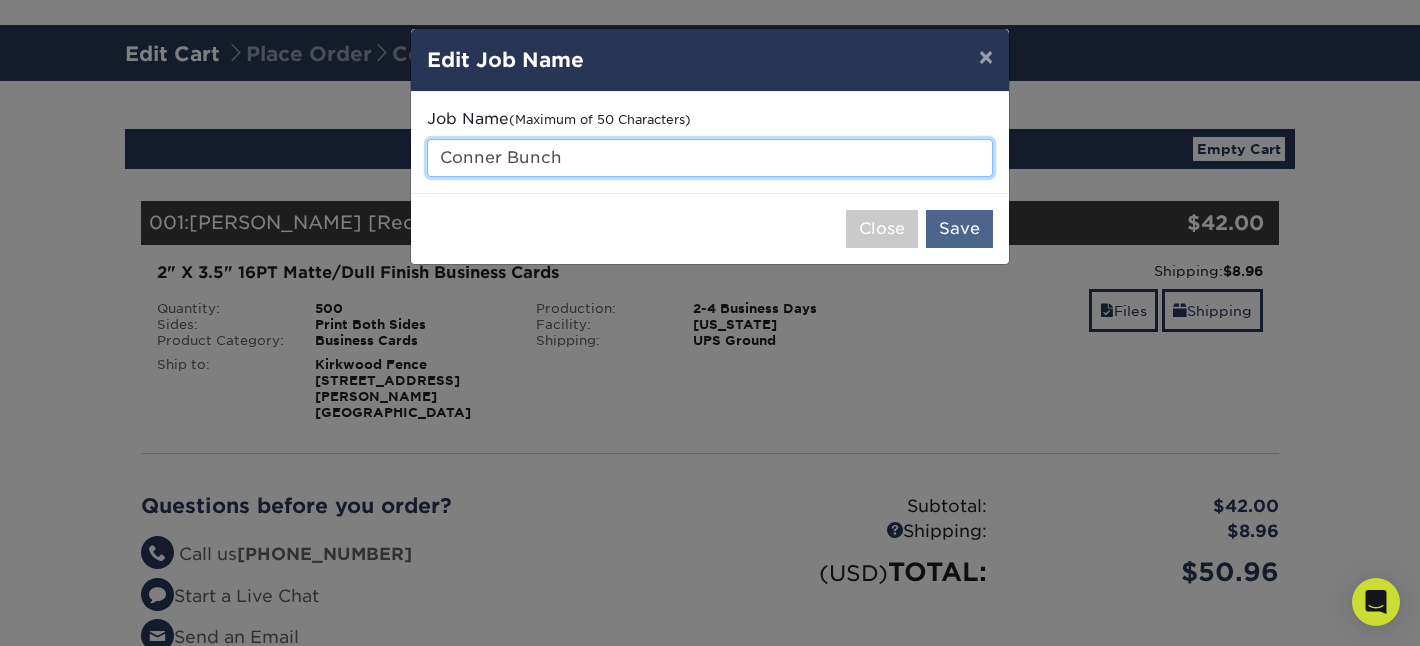 type on "Conner Bunch" 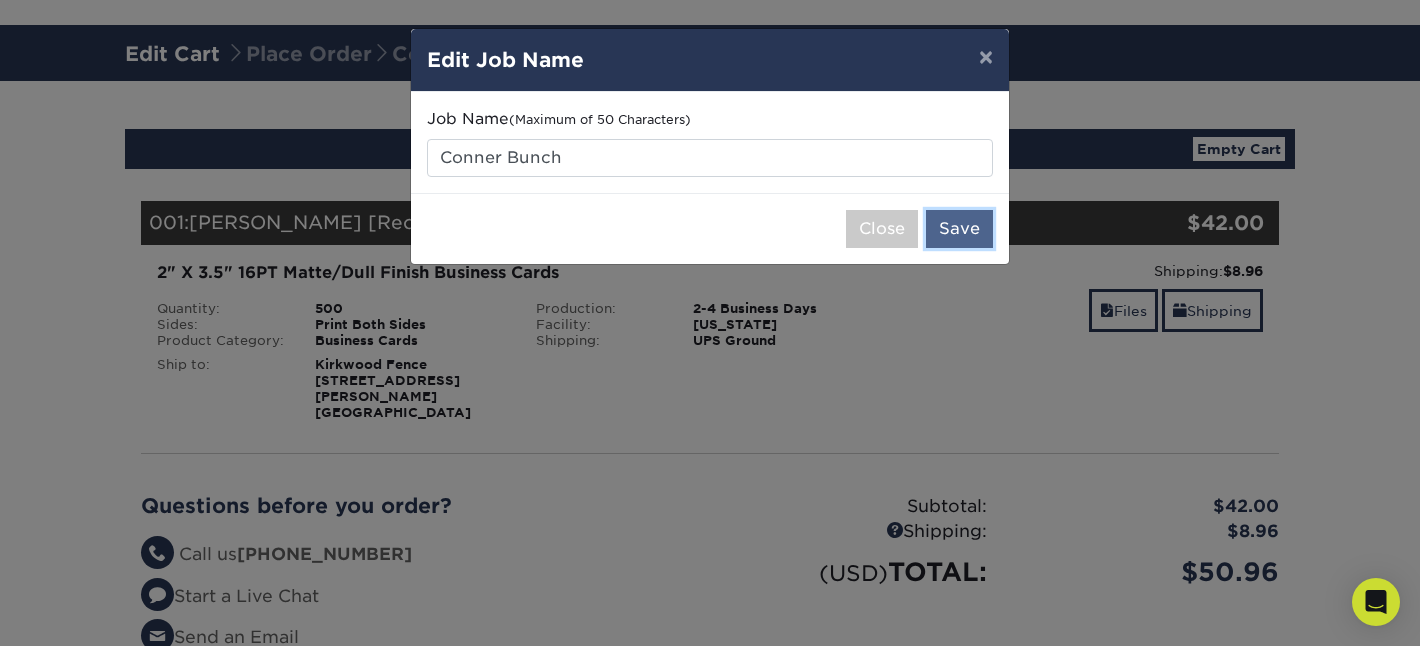 click on "Save" at bounding box center [959, 229] 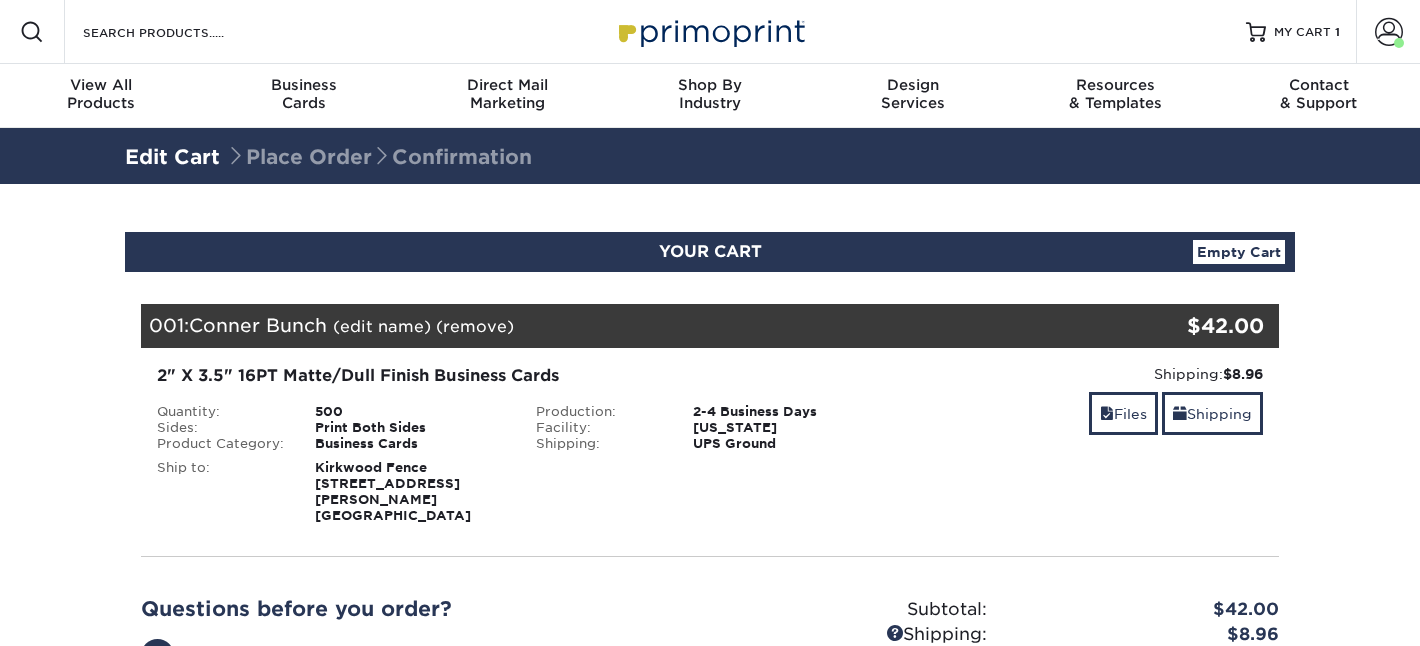 scroll, scrollTop: 0, scrollLeft: 0, axis: both 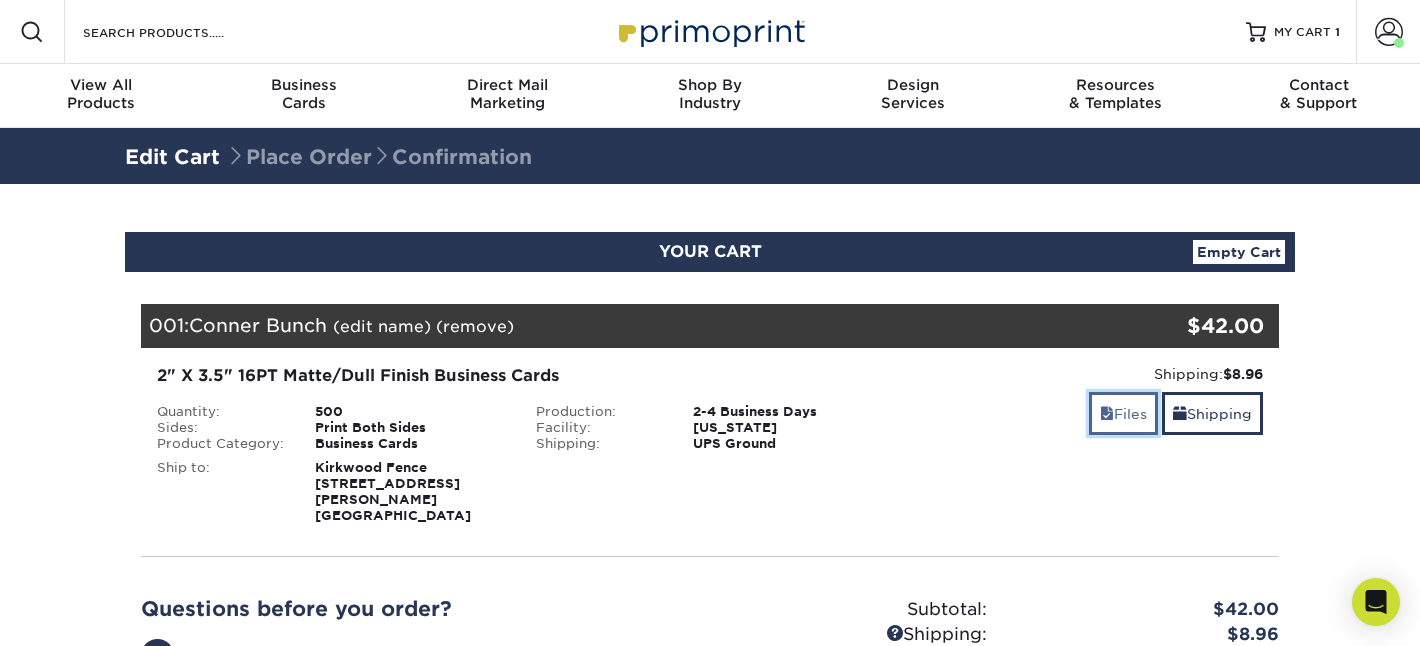 click on "Files" at bounding box center [1123, 413] 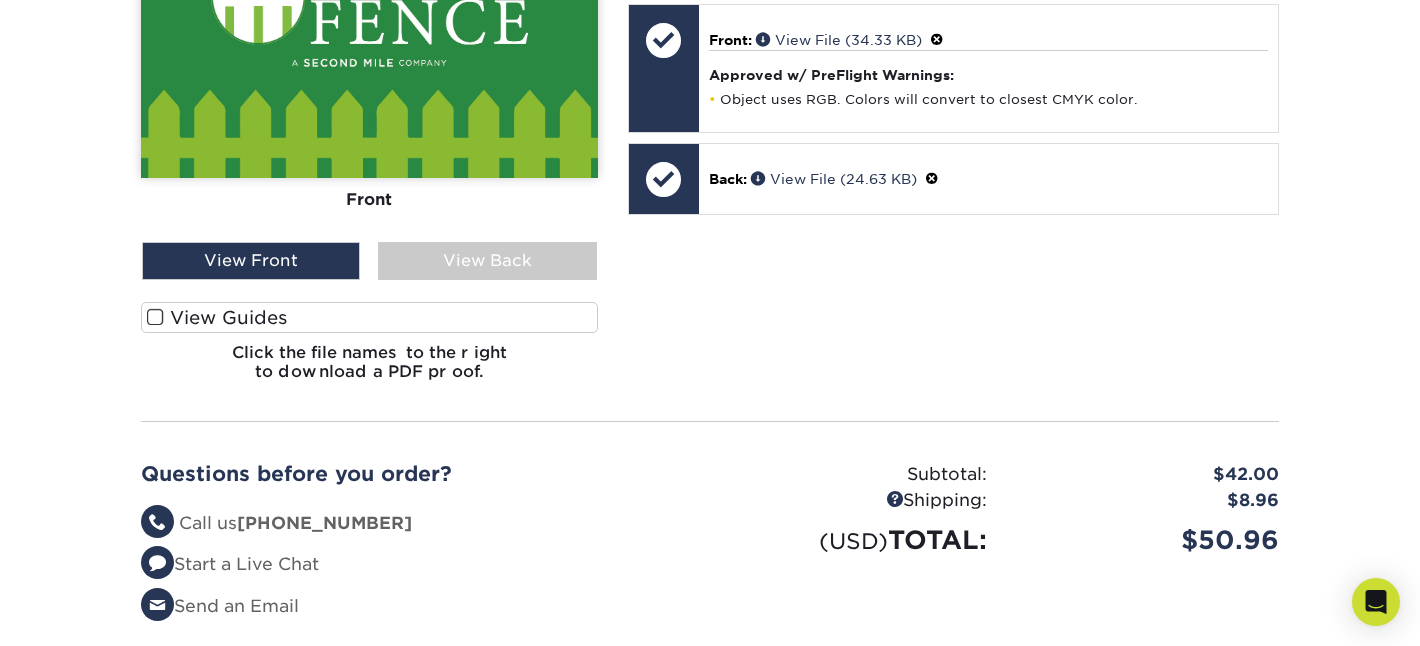 scroll, scrollTop: 671, scrollLeft: 0, axis: vertical 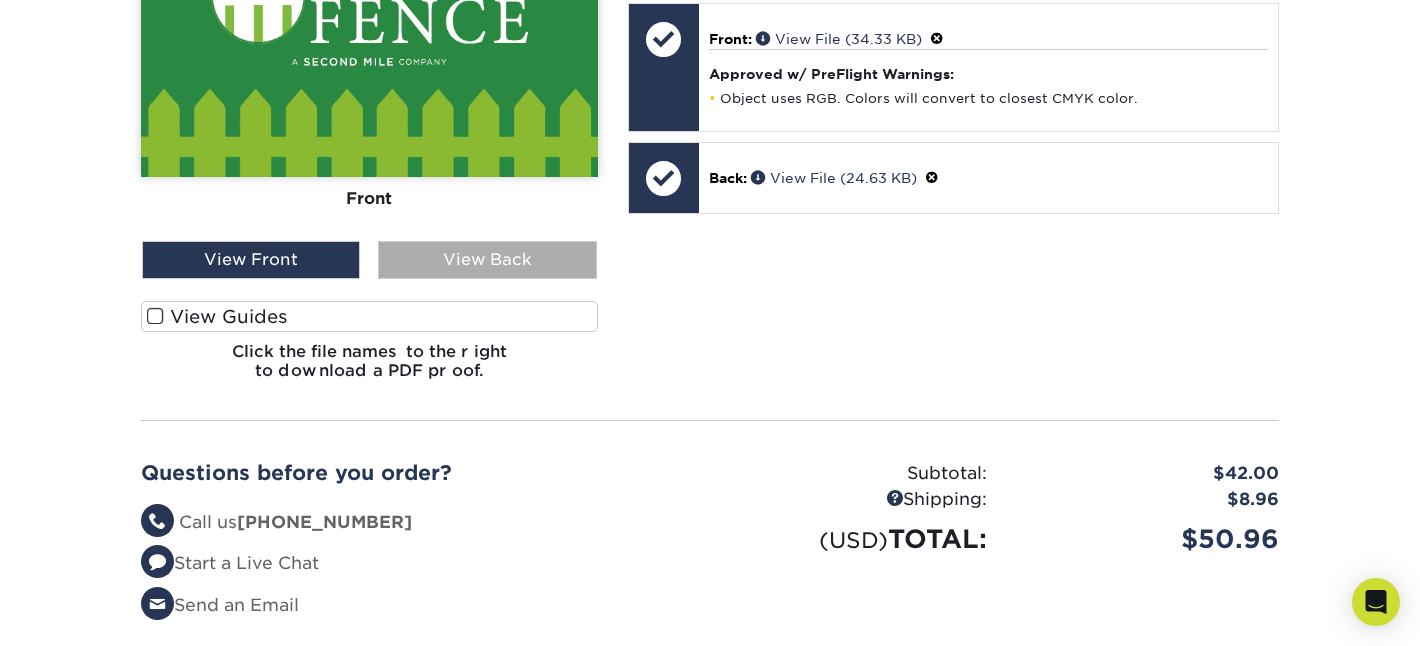 click on "View Back" at bounding box center (487, 260) 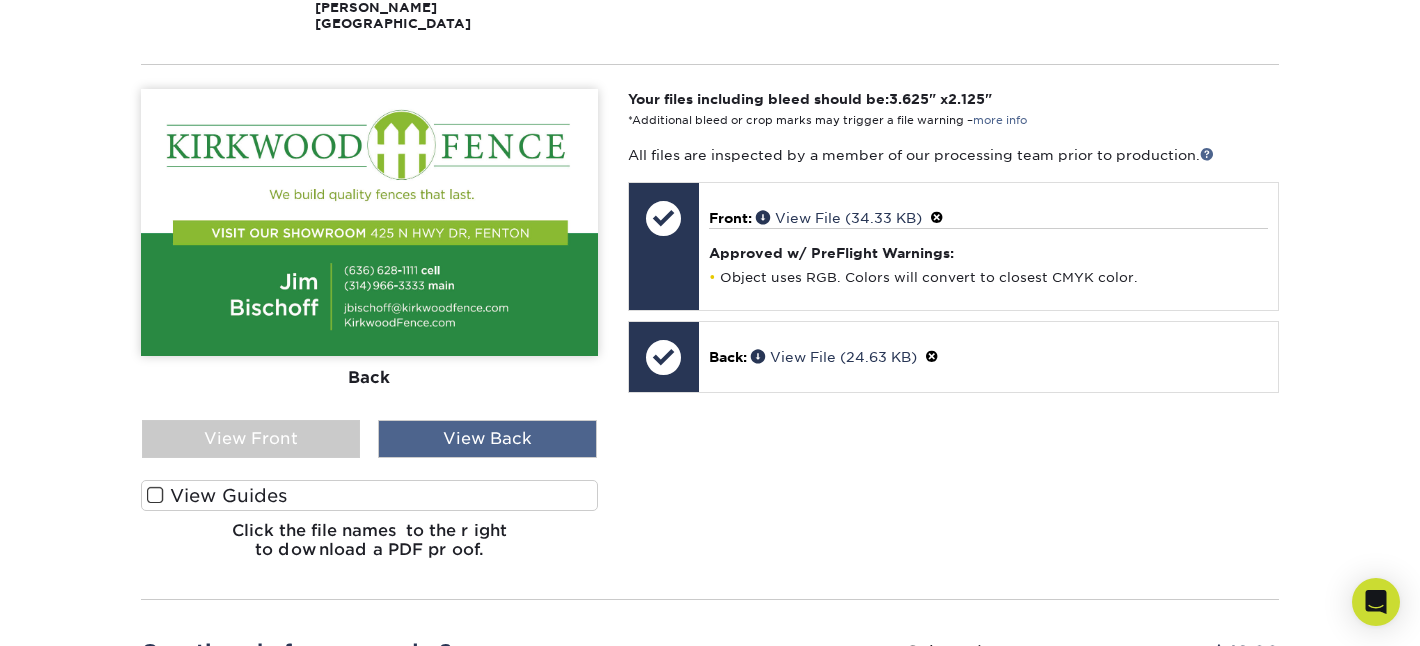 scroll, scrollTop: 485, scrollLeft: 0, axis: vertical 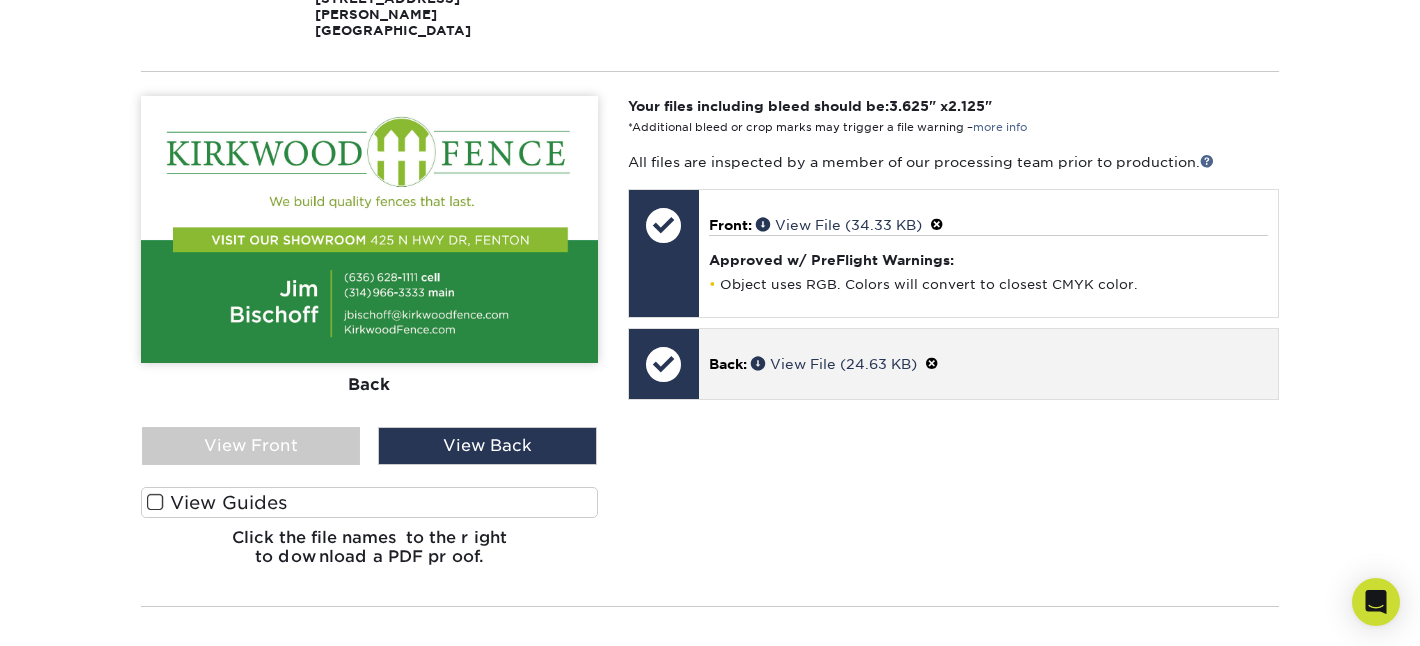 click at bounding box center (932, 364) 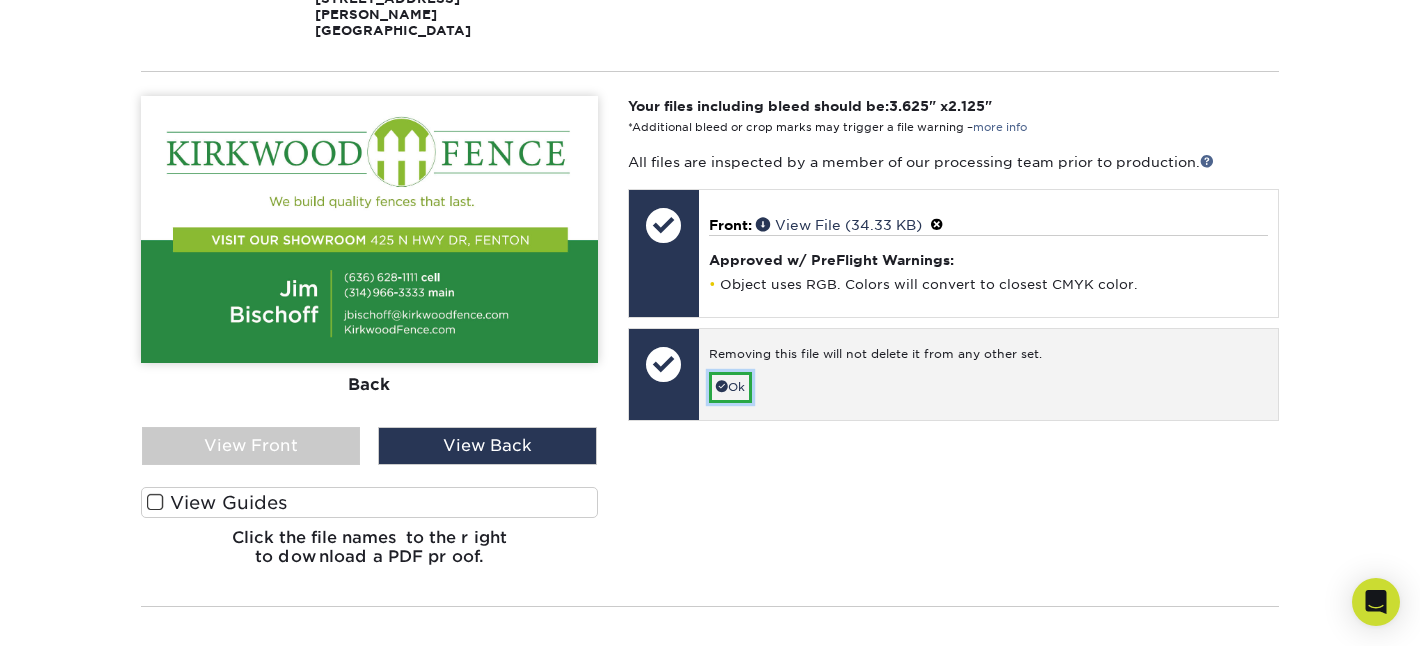 click on "Ok" at bounding box center [730, 387] 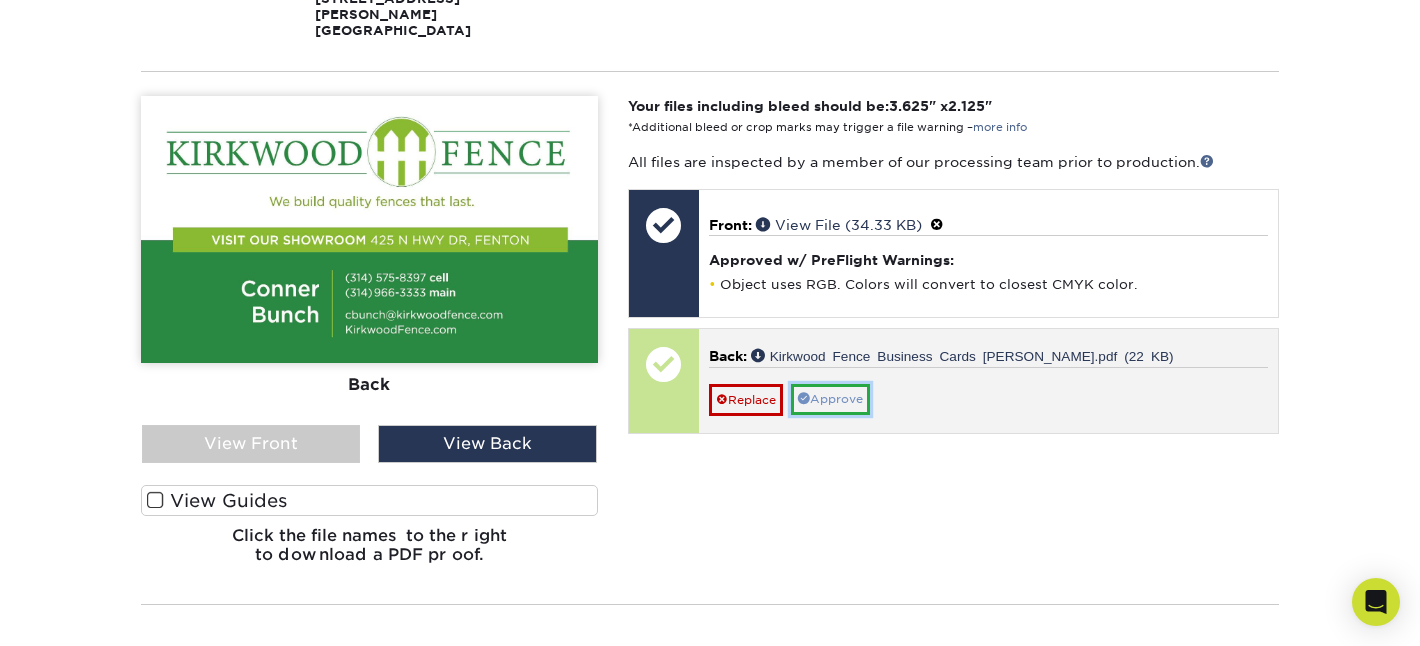 click on "Approve" at bounding box center [830, 399] 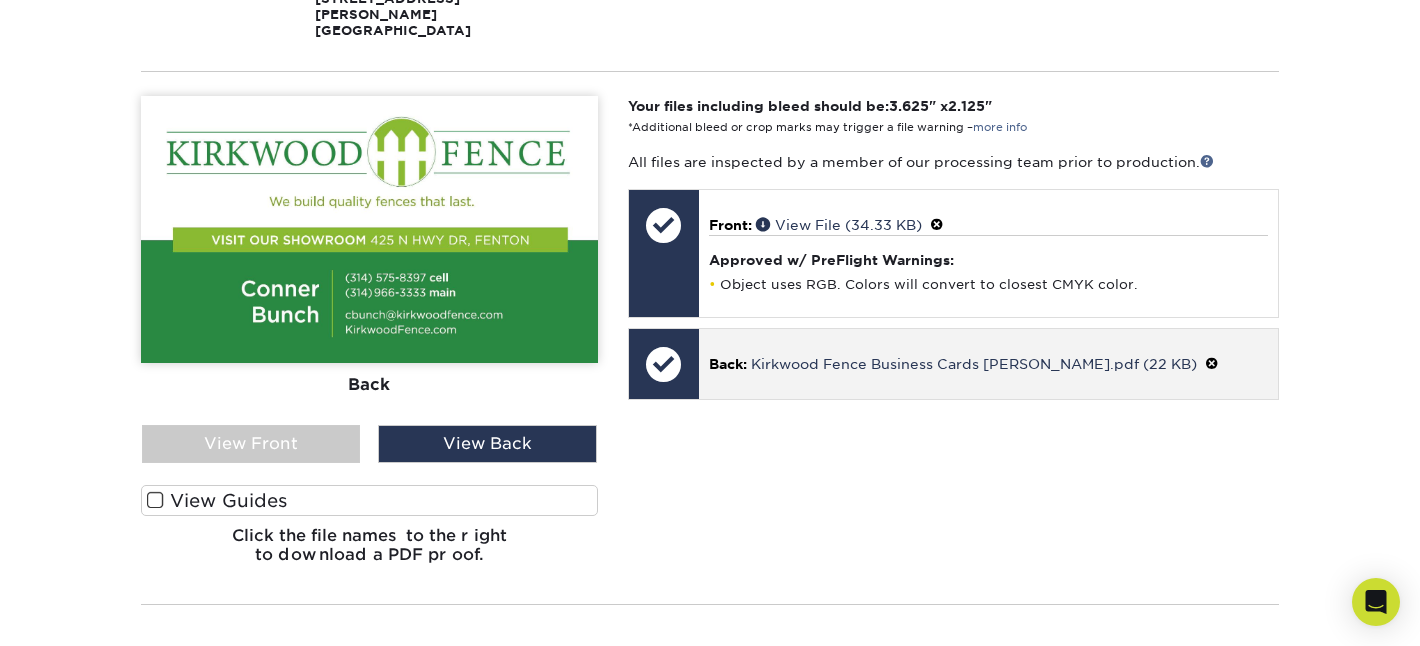 click at bounding box center (1212, 364) 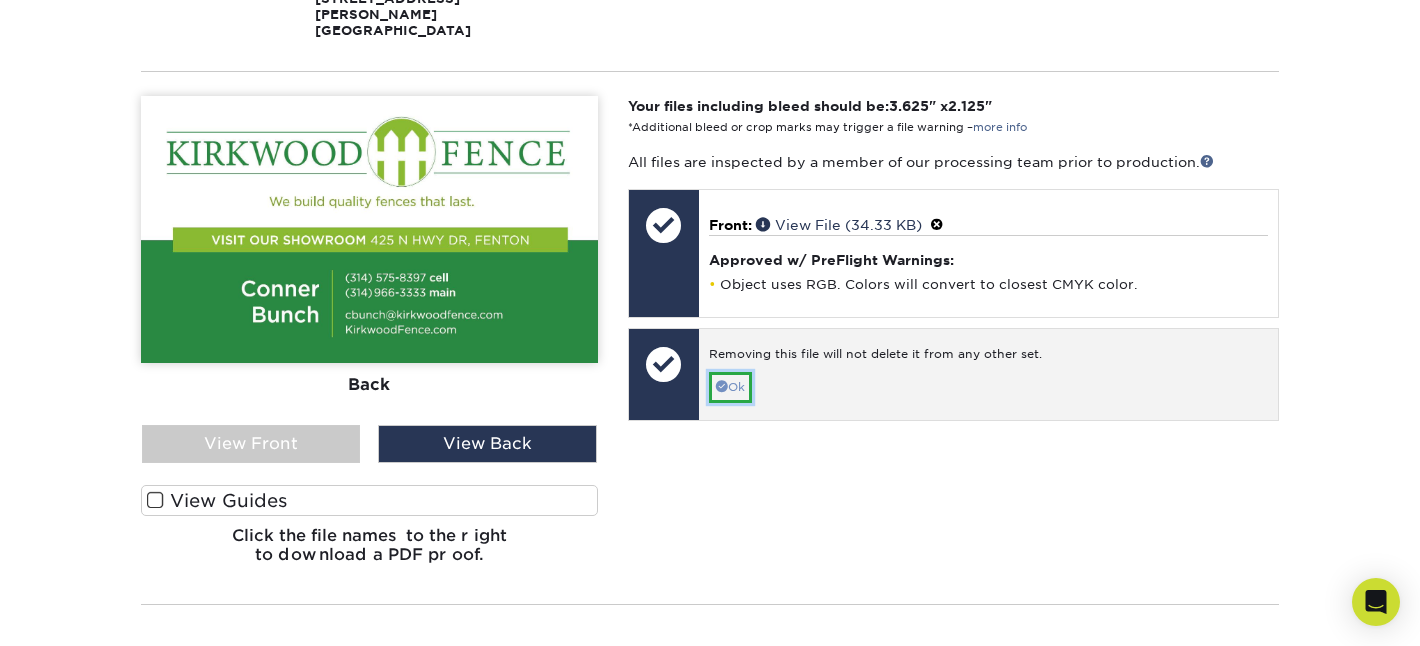 click on "Ok" at bounding box center [730, 387] 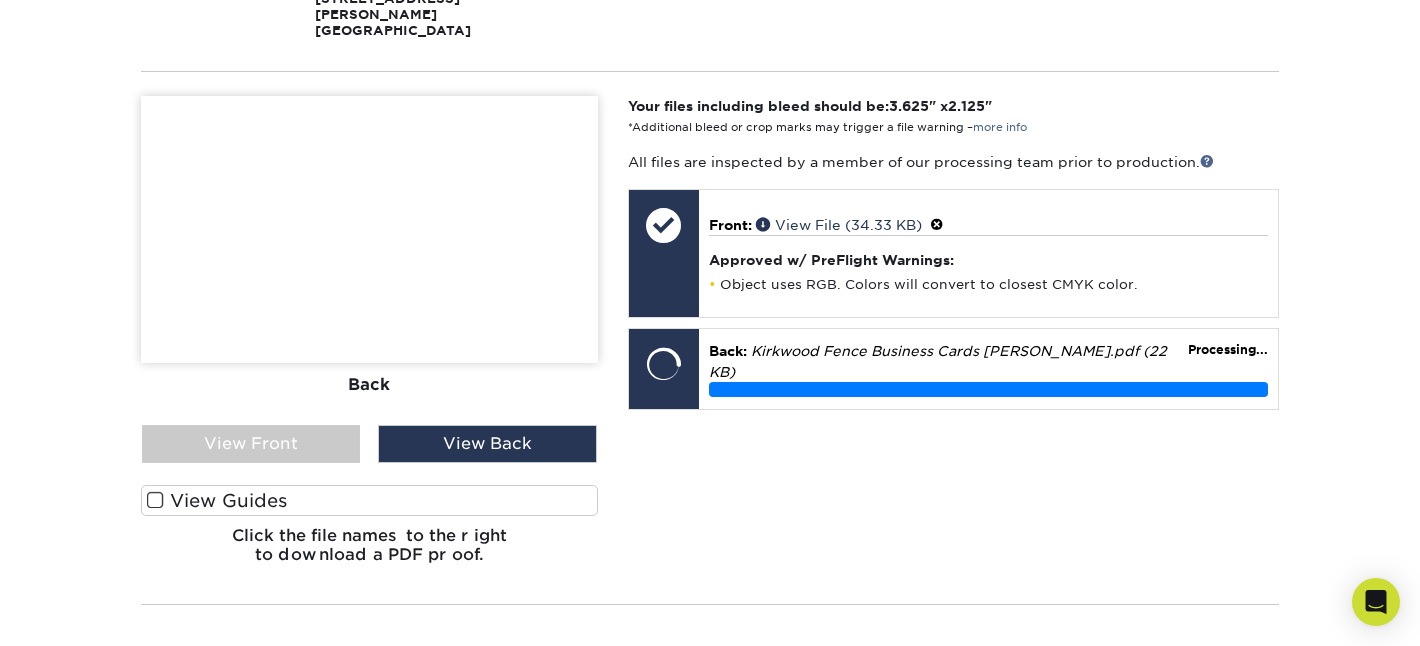 click on "Your files including bleed should be:  3.625 " x  2.125 "
*Additional bleed or crop marks may trigger a file warning –  more info
All files are inspected by a member of our processing team prior to production.
Front: Click to select or drag and drop the file here.
Choose file
Front:   valery-bcd-front.tiff
0%
Front:    front-set1.pdf" at bounding box center (953, 338) 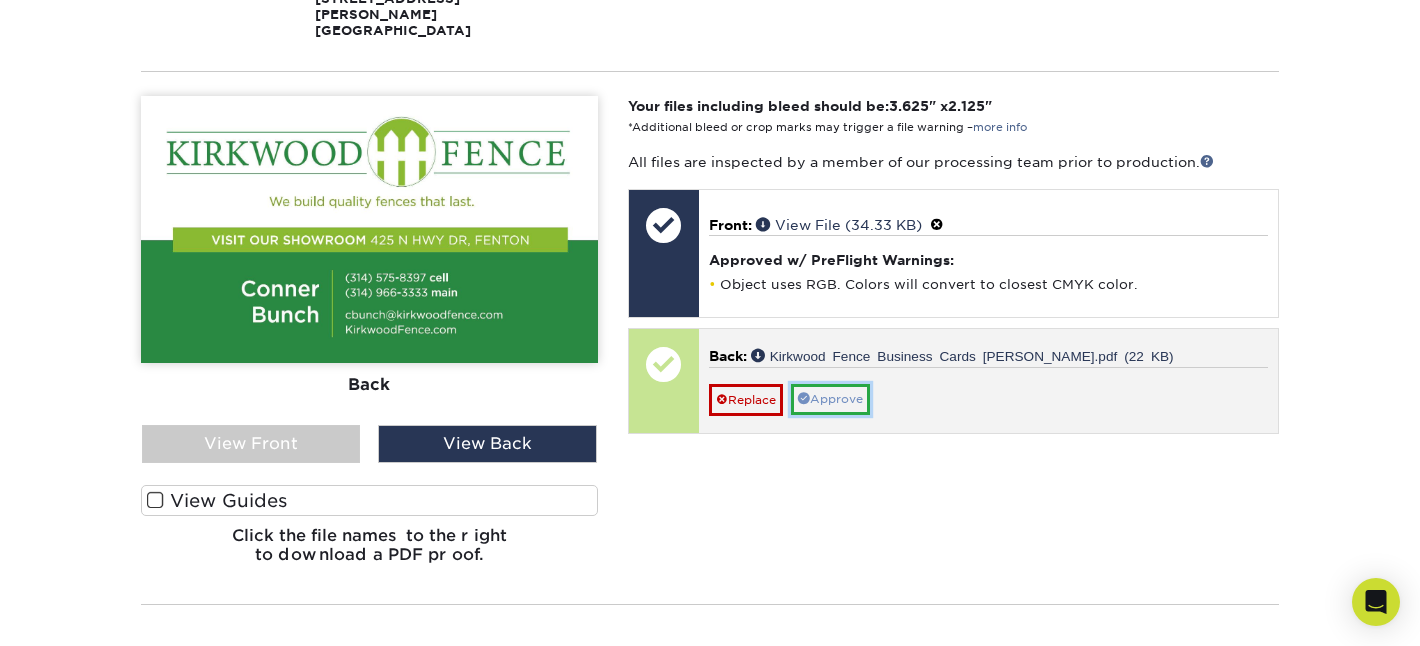 click on "Approve" at bounding box center (830, 399) 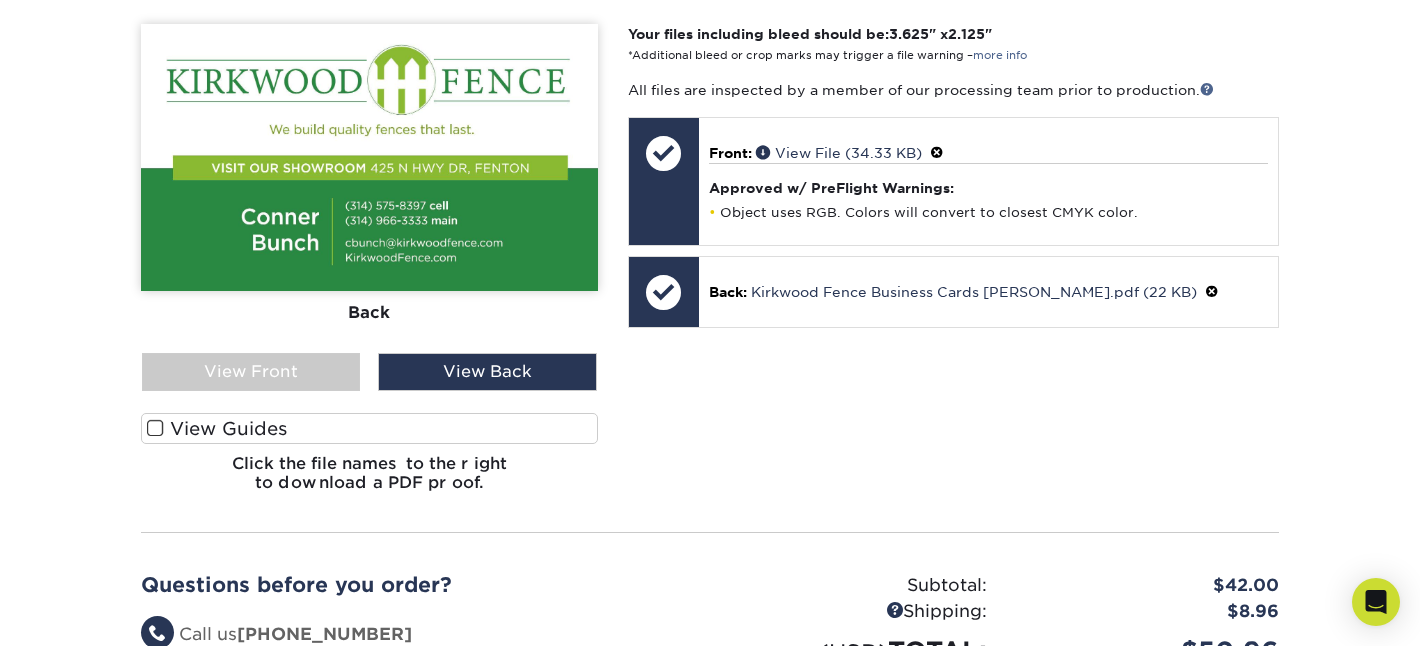 scroll, scrollTop: 479, scrollLeft: 0, axis: vertical 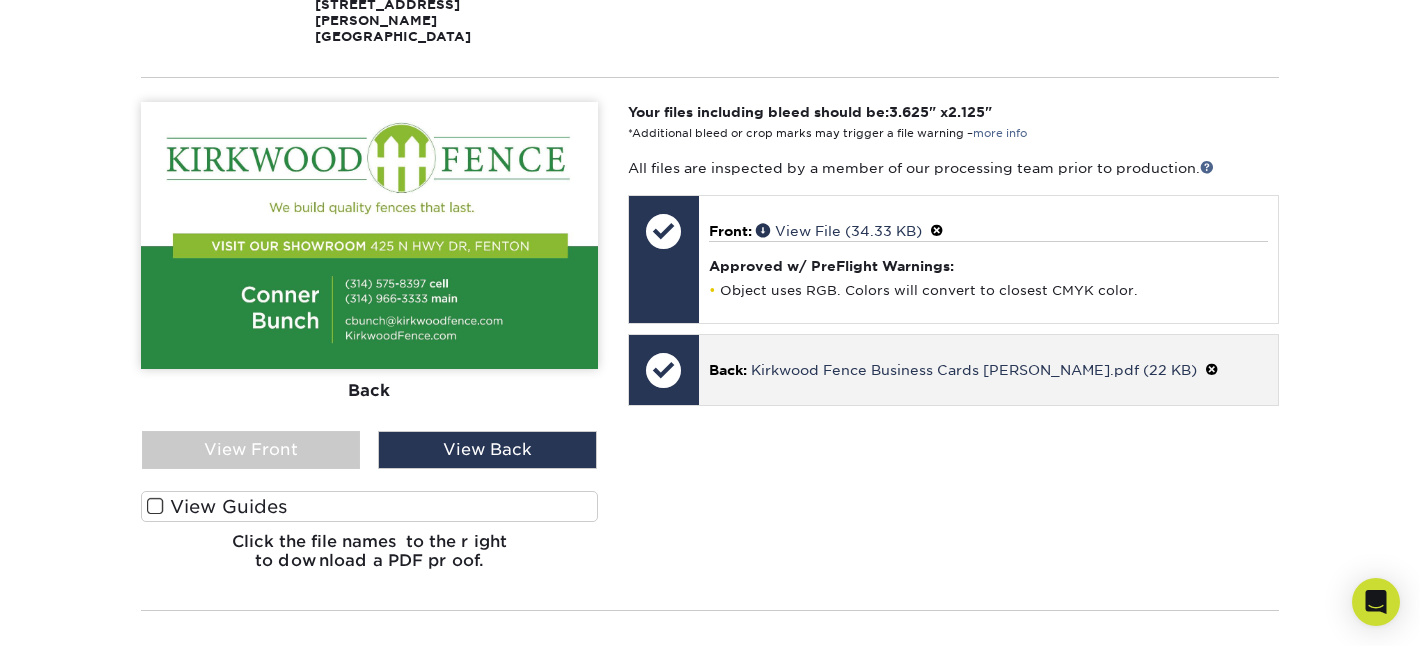 click at bounding box center (1212, 370) 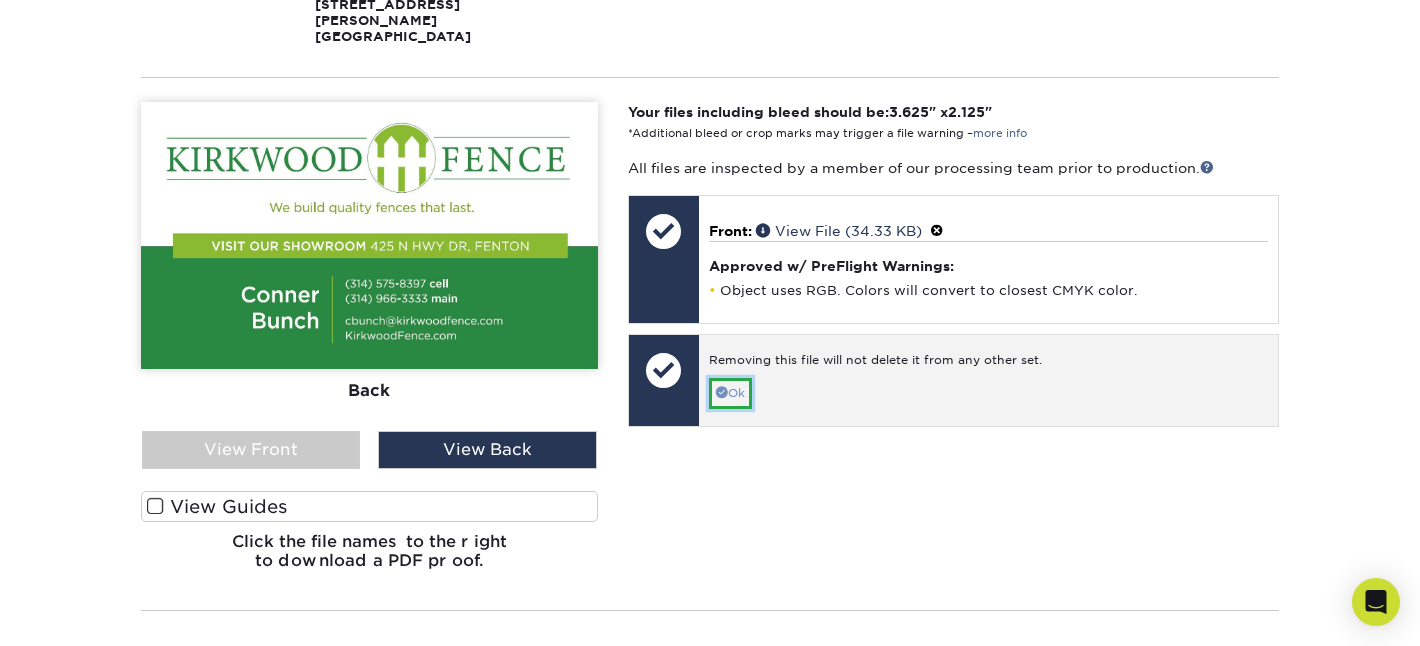 click at bounding box center [722, 392] 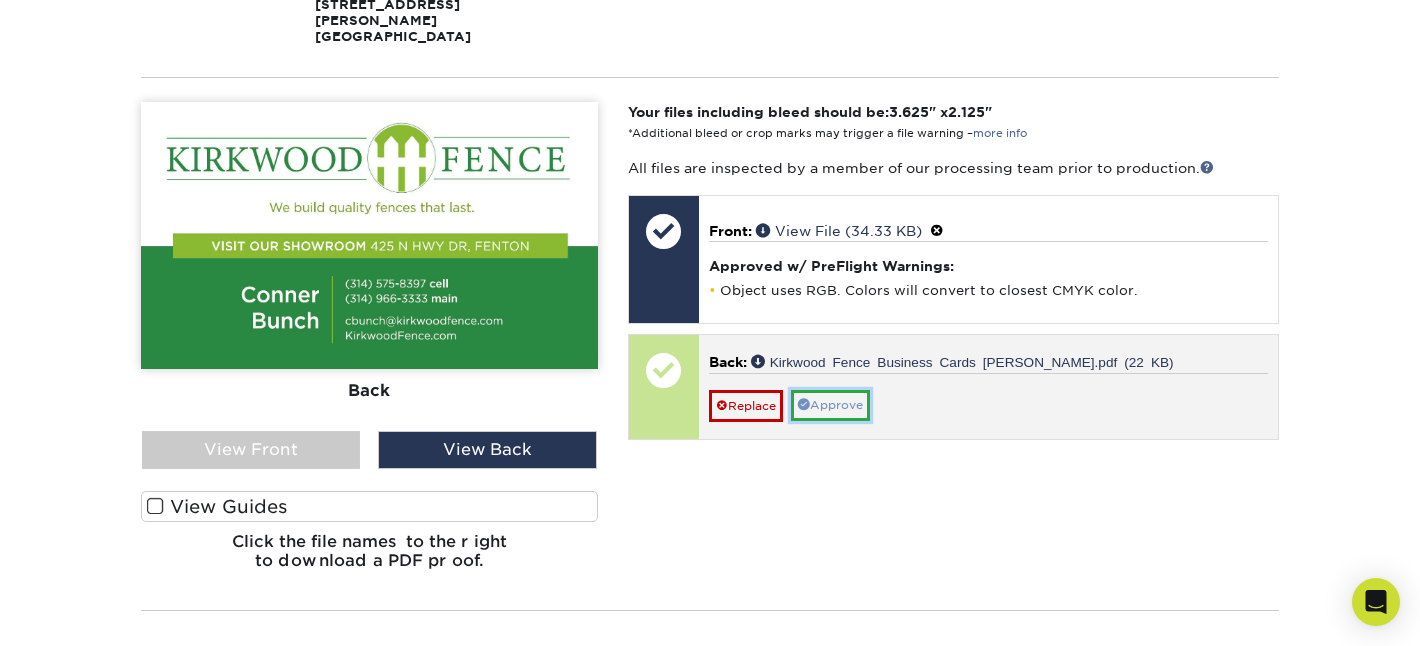 click on "Approve" at bounding box center [830, 405] 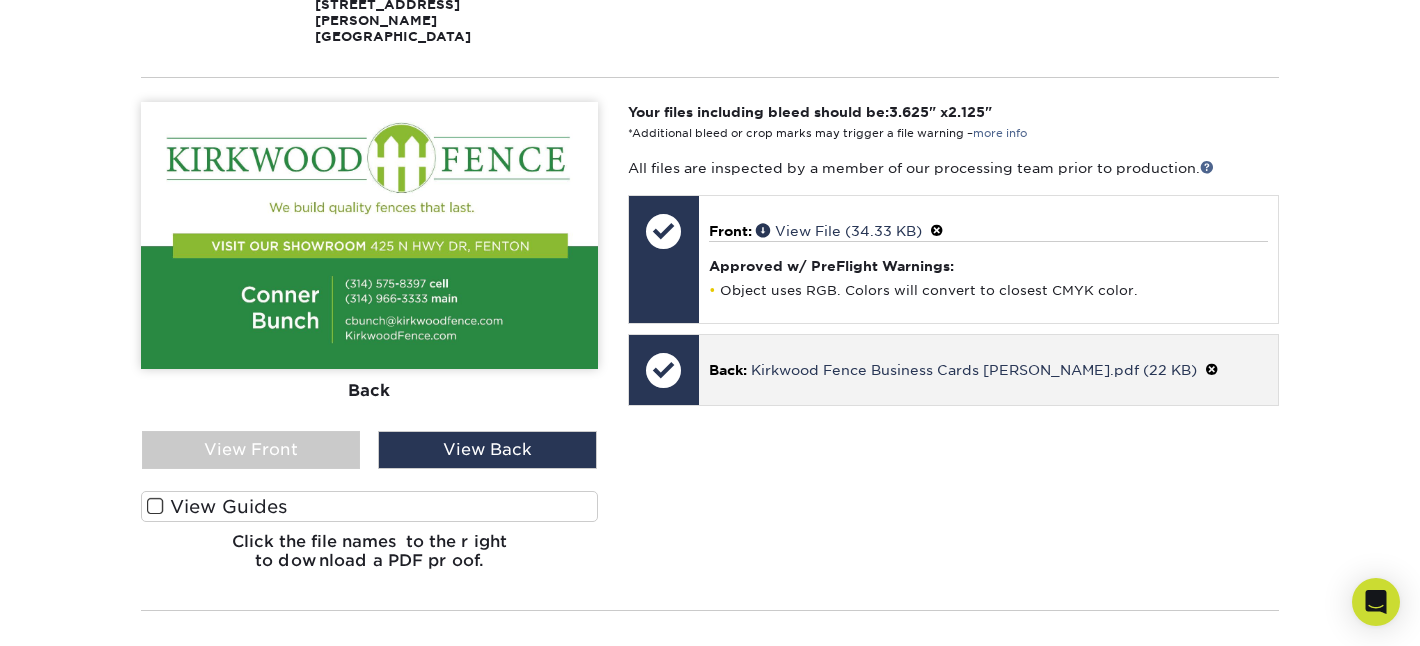 click at bounding box center [1212, 370] 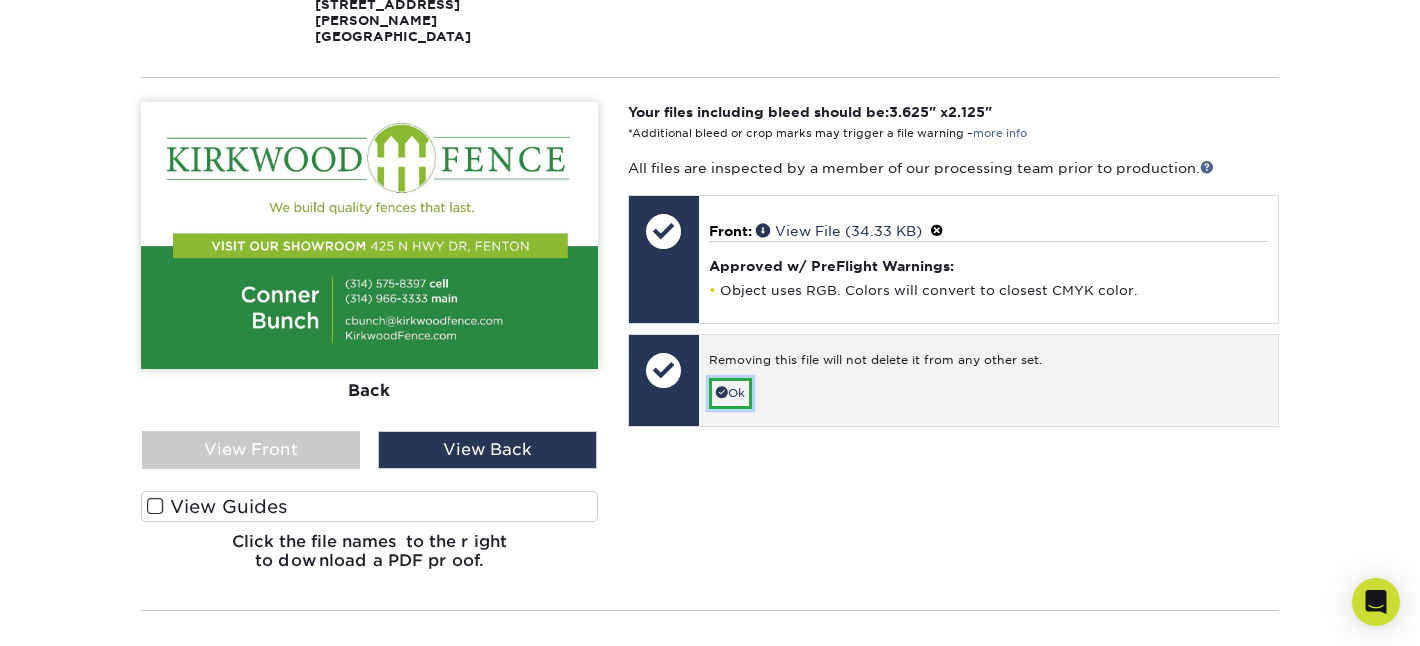 click on "Ok" at bounding box center [730, 393] 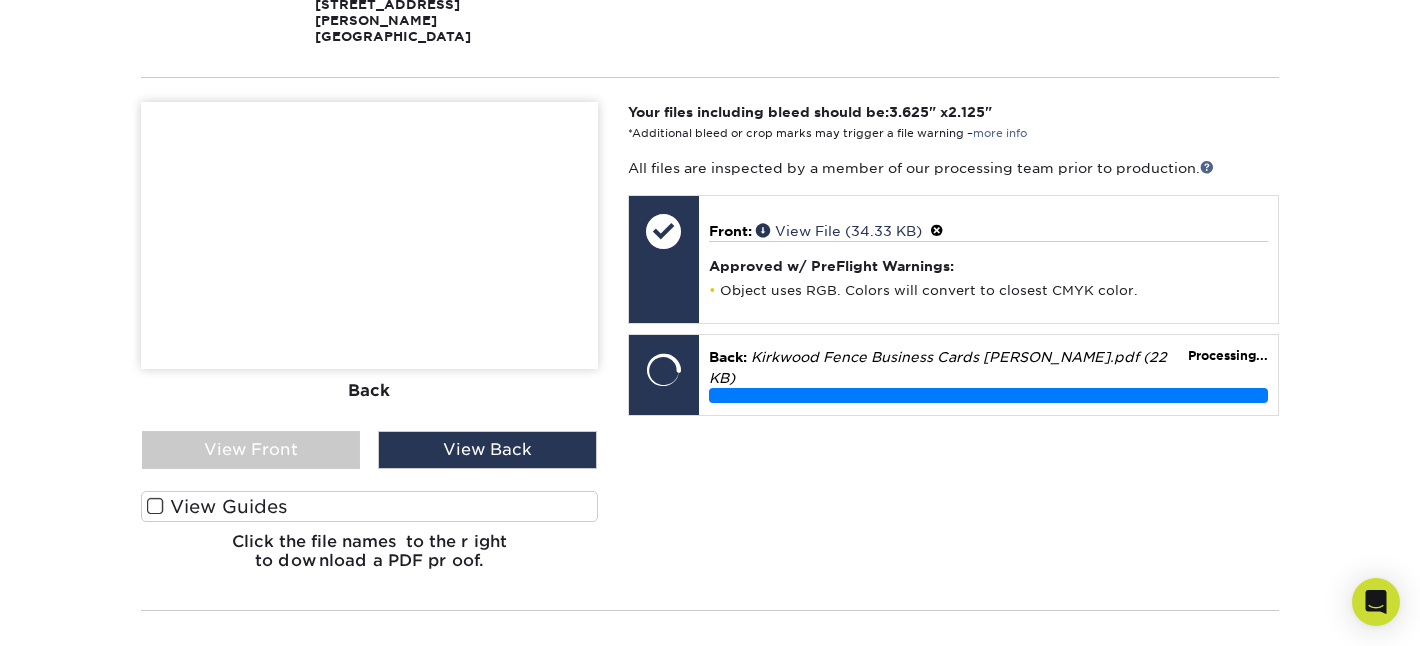 click on "Your files including bleed should be:  3.625 " x  2.125 "
*Additional bleed or crop marks may trigger a file warning –  more info
All files are inspected by a member of our processing team prior to production.
Front: Click to select or drag and drop the file here.
Choose file
Front:   valery-bcd-front.tiff
0%
Front:    front-set1.pdf" at bounding box center (953, 344) 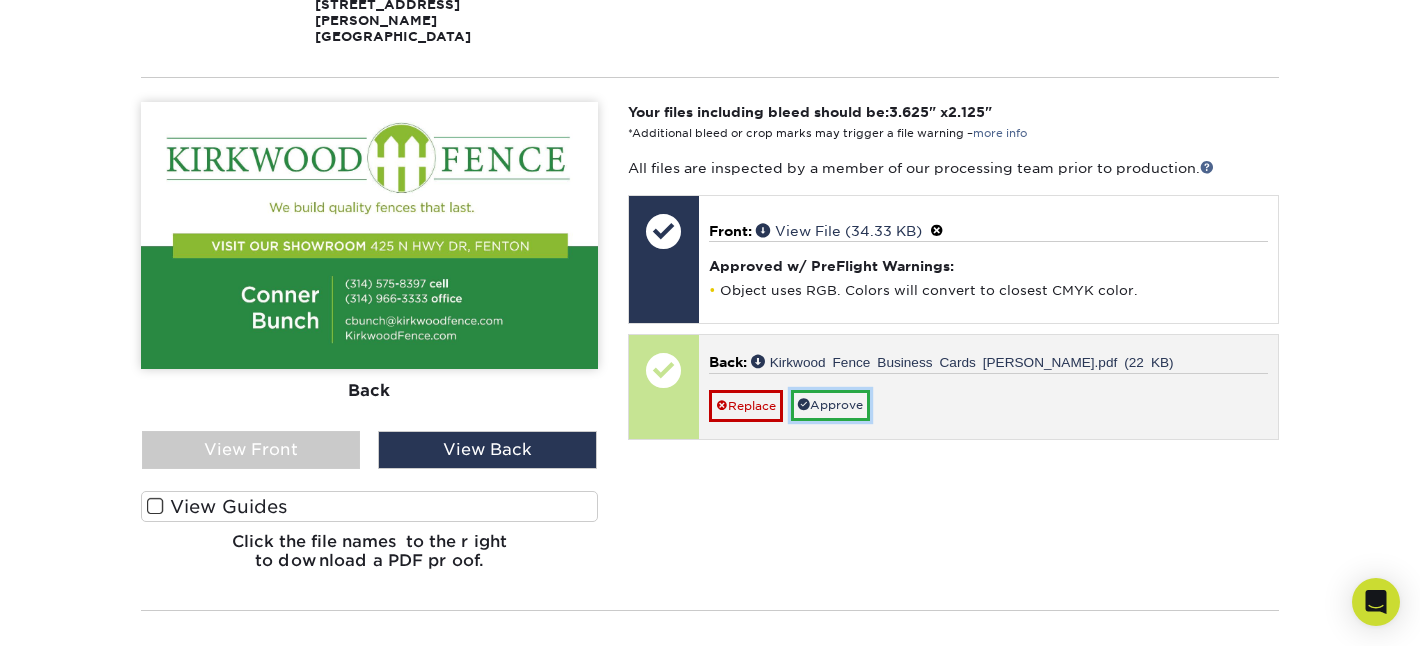 click on "Approve" at bounding box center [830, 405] 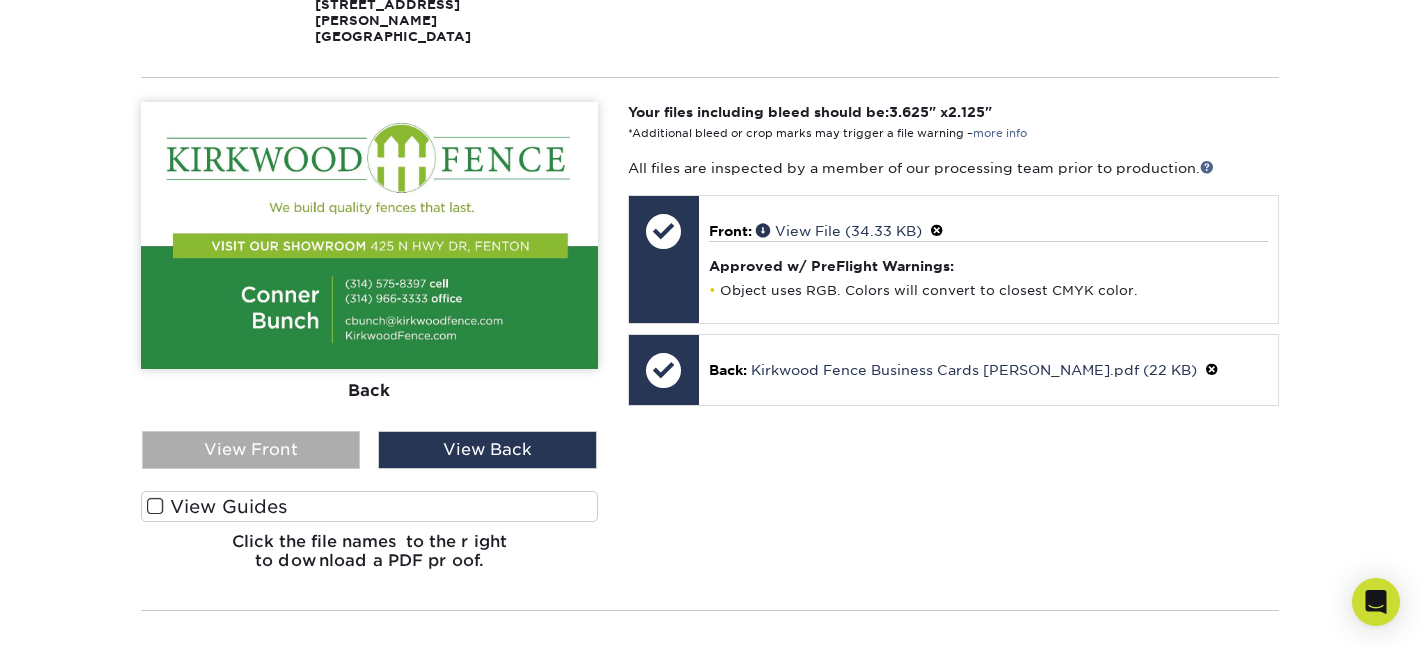 click on "View Front" at bounding box center (251, 450) 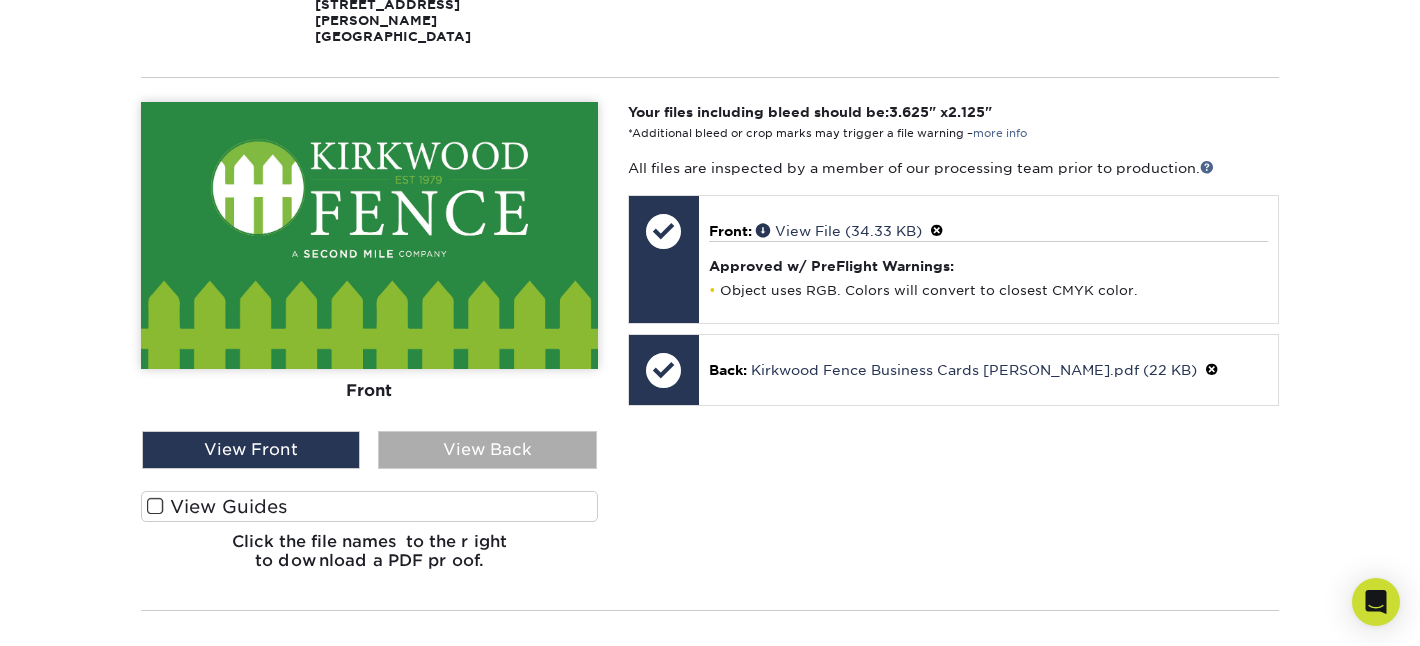 click on "View Back" at bounding box center [487, 450] 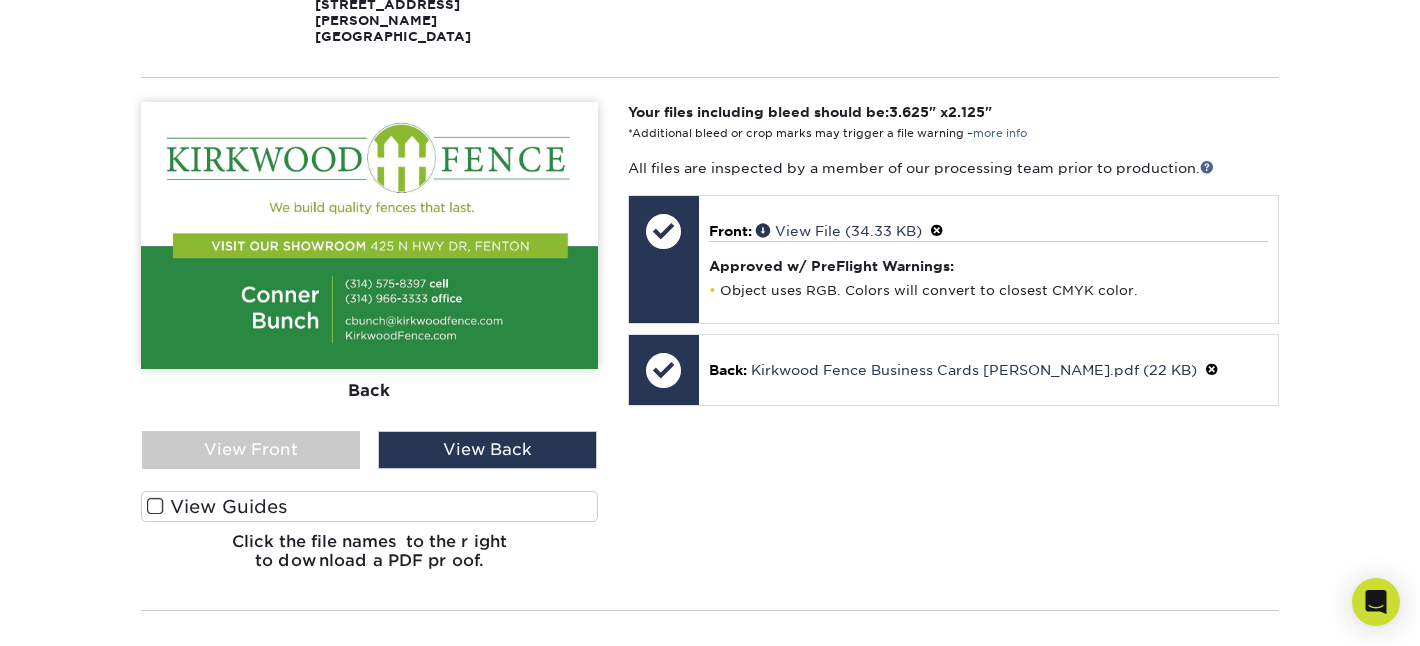 click on "Your files including bleed should be:  3.625 " x  2.125 "
*Additional bleed or crop marks may trigger a file warning –  more info
All files are inspected by a member of our processing team prior to production.
Front: Click to select or drag and drop the file here.
Choose file
Front:   valery-bcd-front.tiff
0%
Front:    front-set1.pdf" at bounding box center [953, 344] 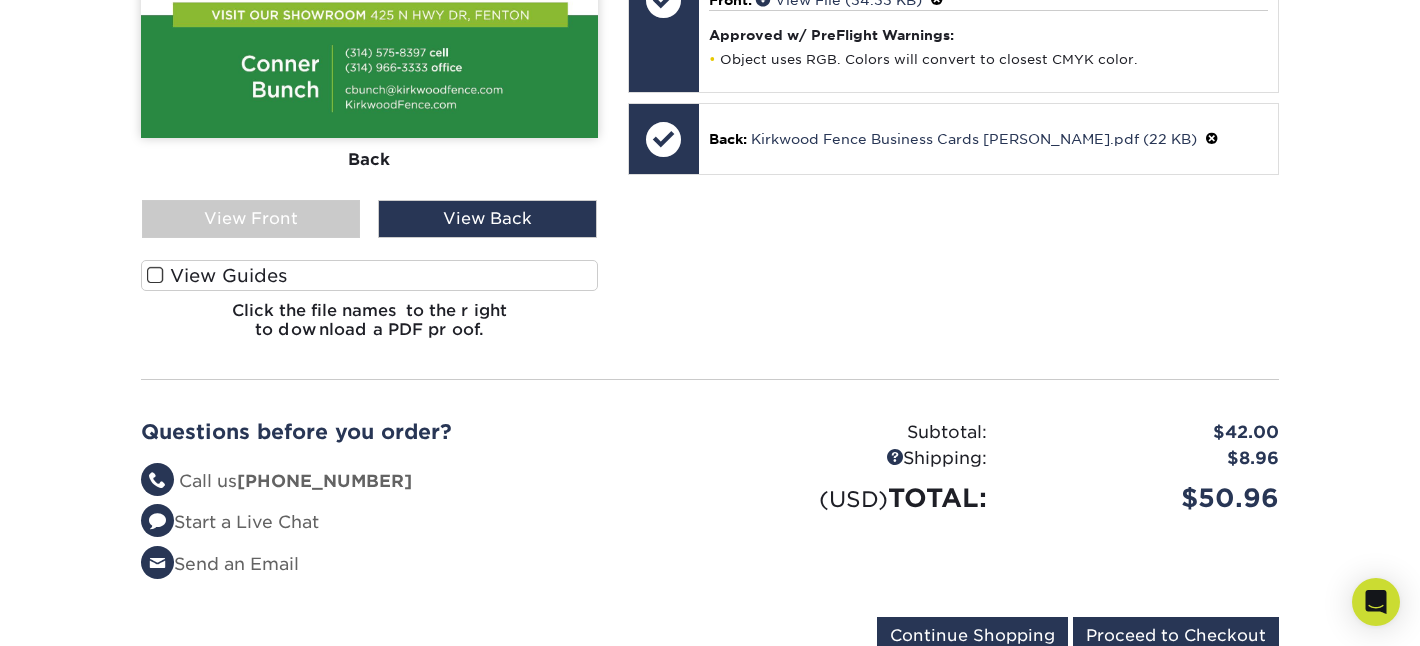 scroll, scrollTop: 747, scrollLeft: 0, axis: vertical 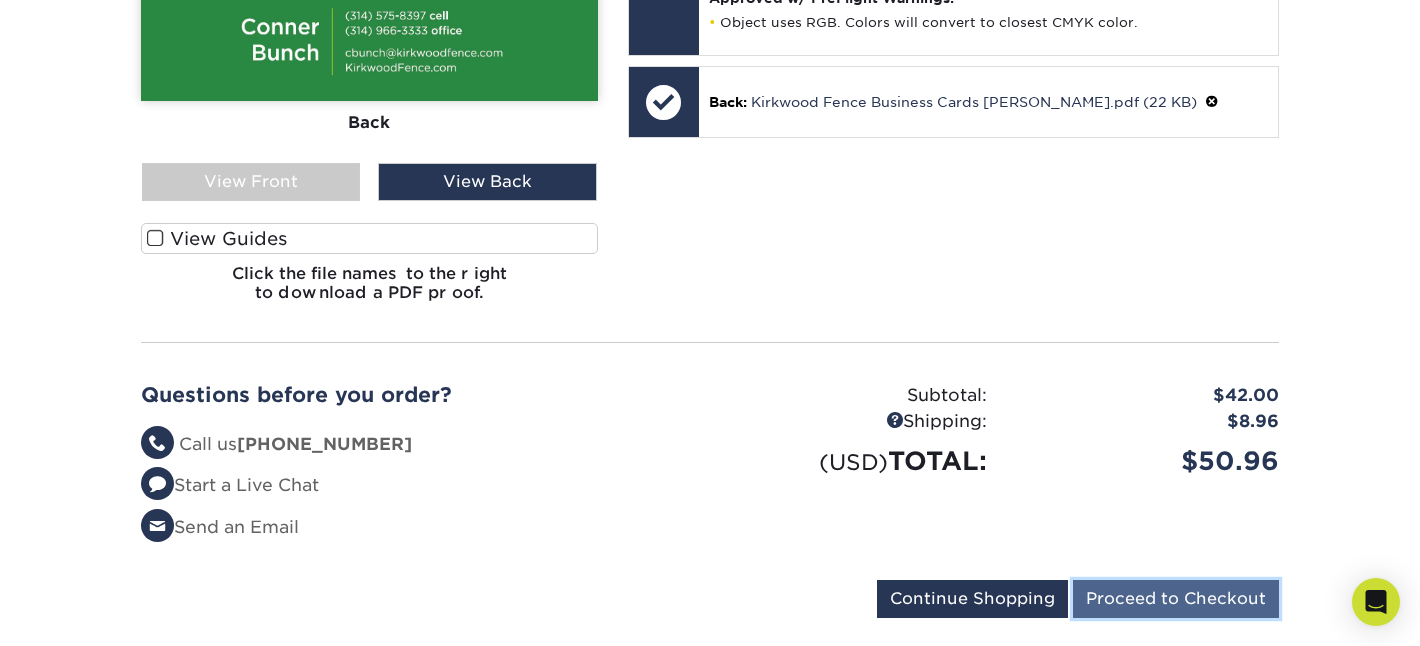 click on "Proceed to Checkout" at bounding box center (1176, 599) 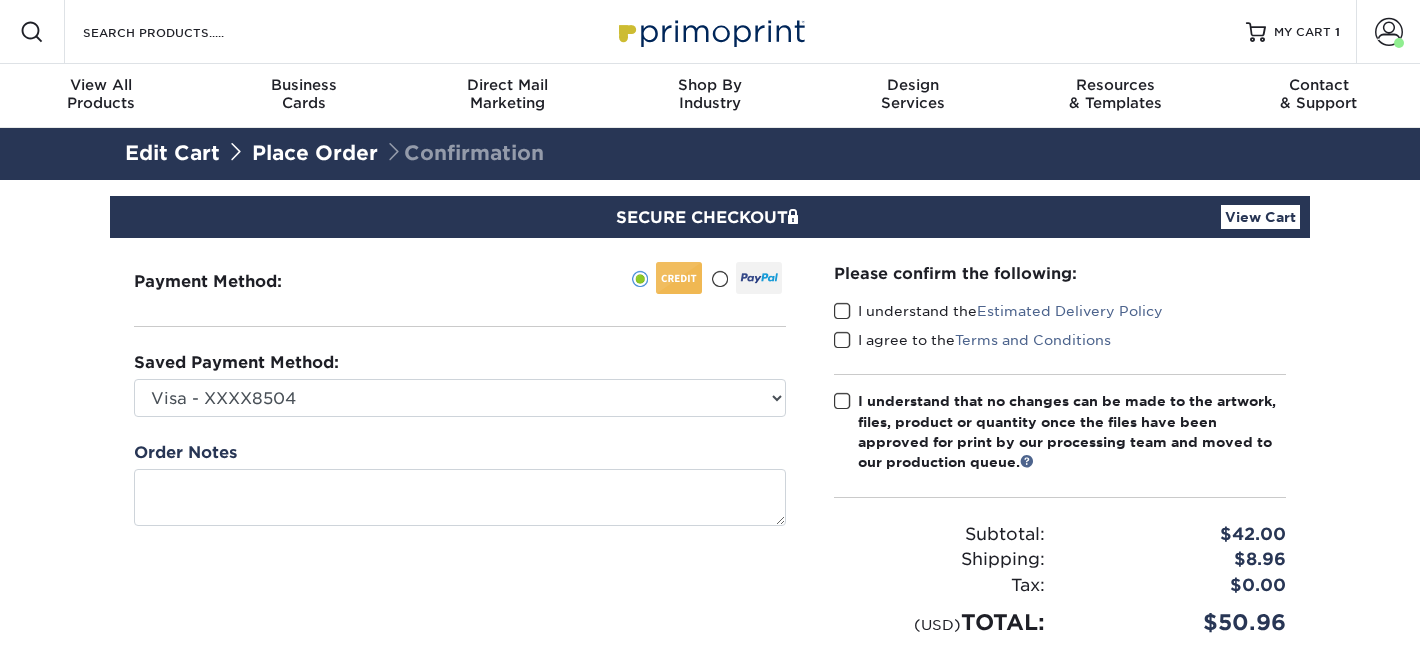 scroll, scrollTop: 0, scrollLeft: 0, axis: both 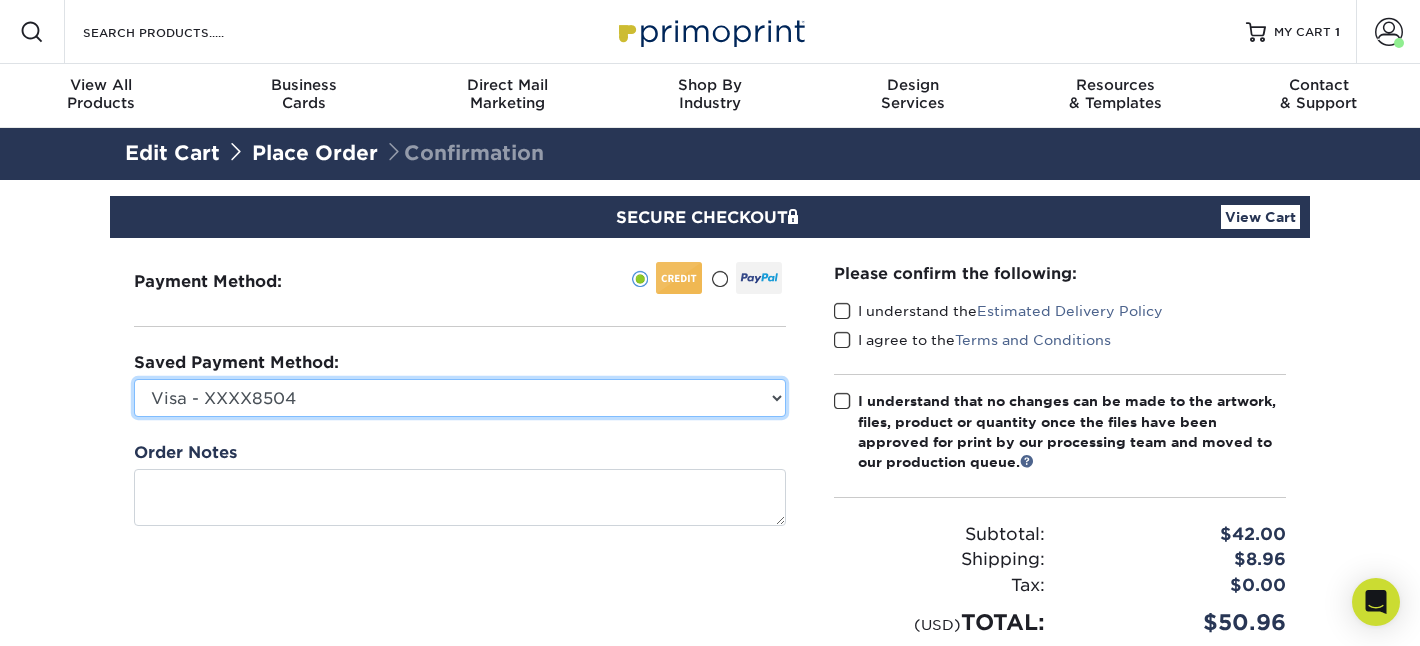 click on "Visa - XXXX8504 Visa - XXXX5868 Visa - XXXX5868 Visa - XXXX6596 Visa - XXXX9171 Visa - XXXX9959 New Credit Card" at bounding box center (460, 398) 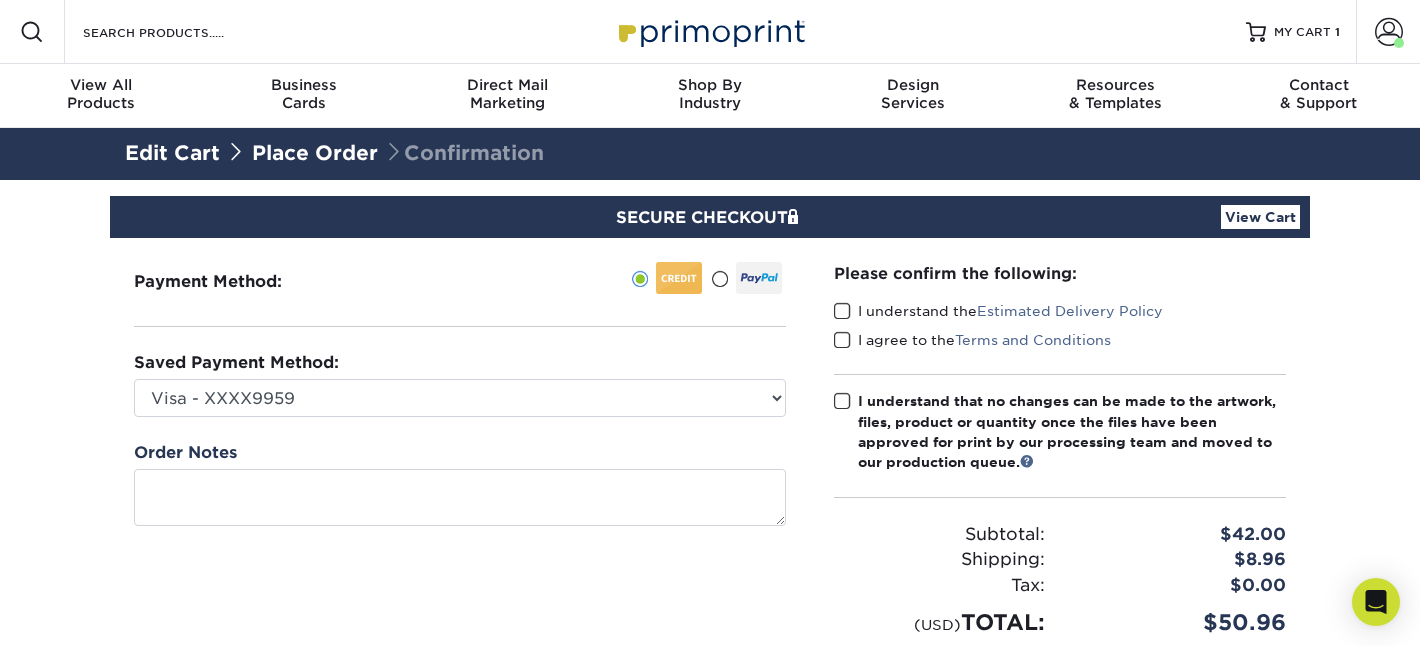 click at bounding box center [842, 311] 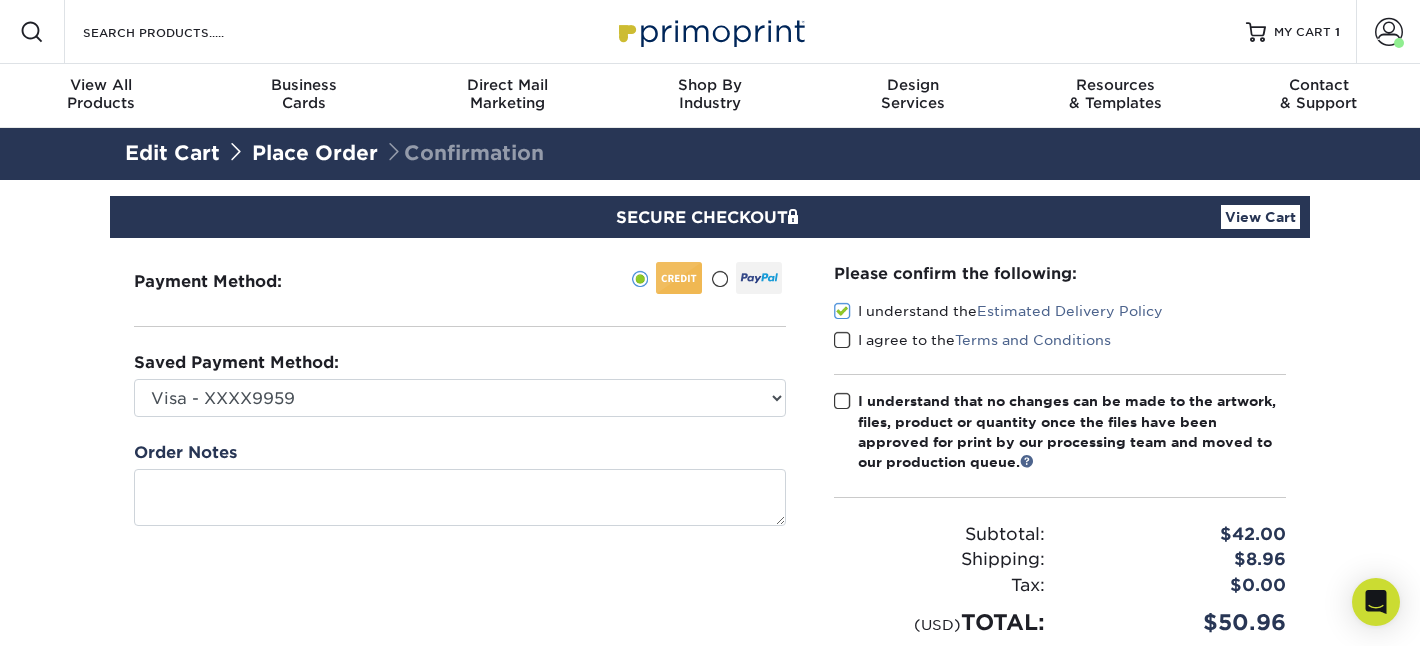 click at bounding box center (842, 340) 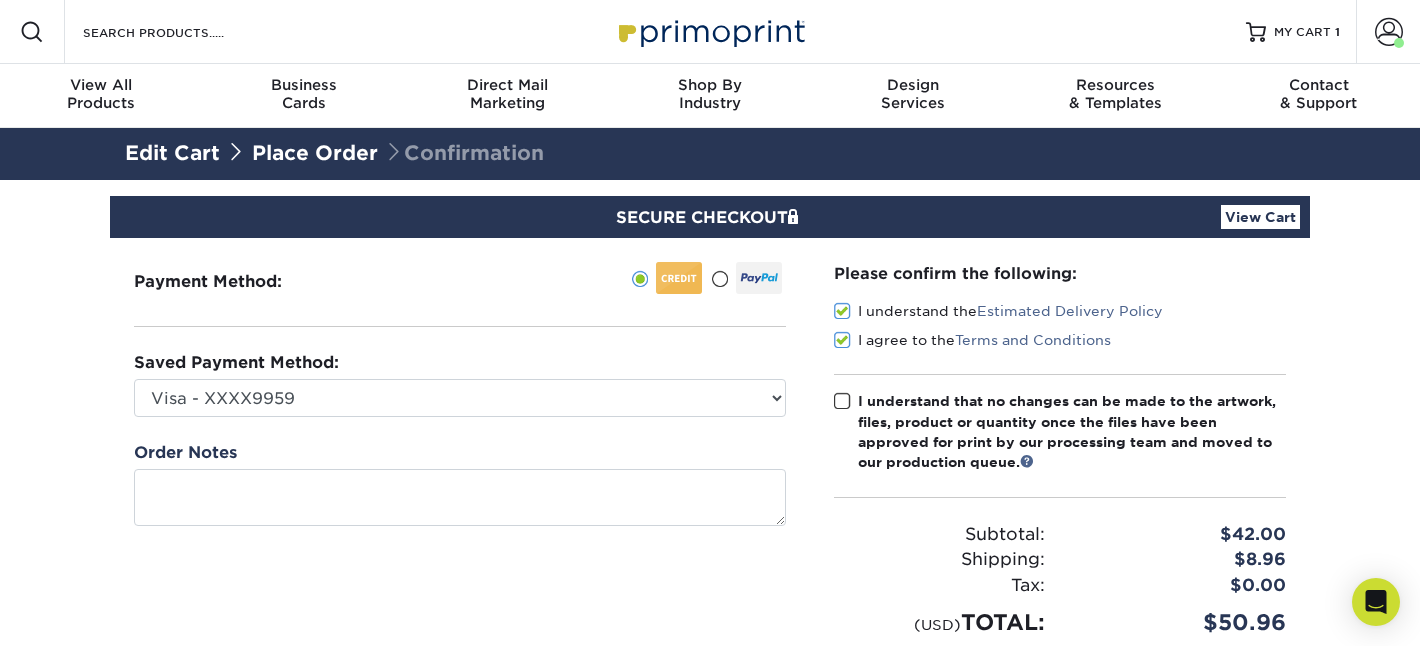 click at bounding box center (842, 401) 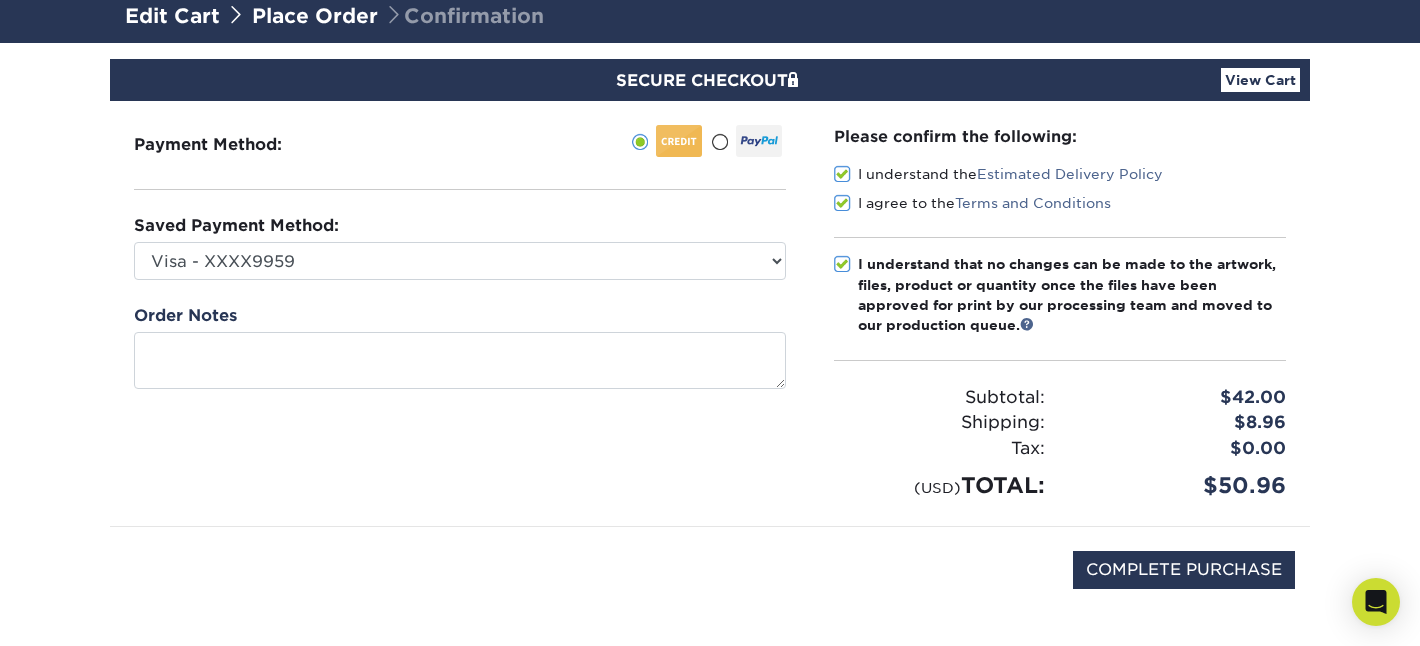 scroll, scrollTop: 198, scrollLeft: 0, axis: vertical 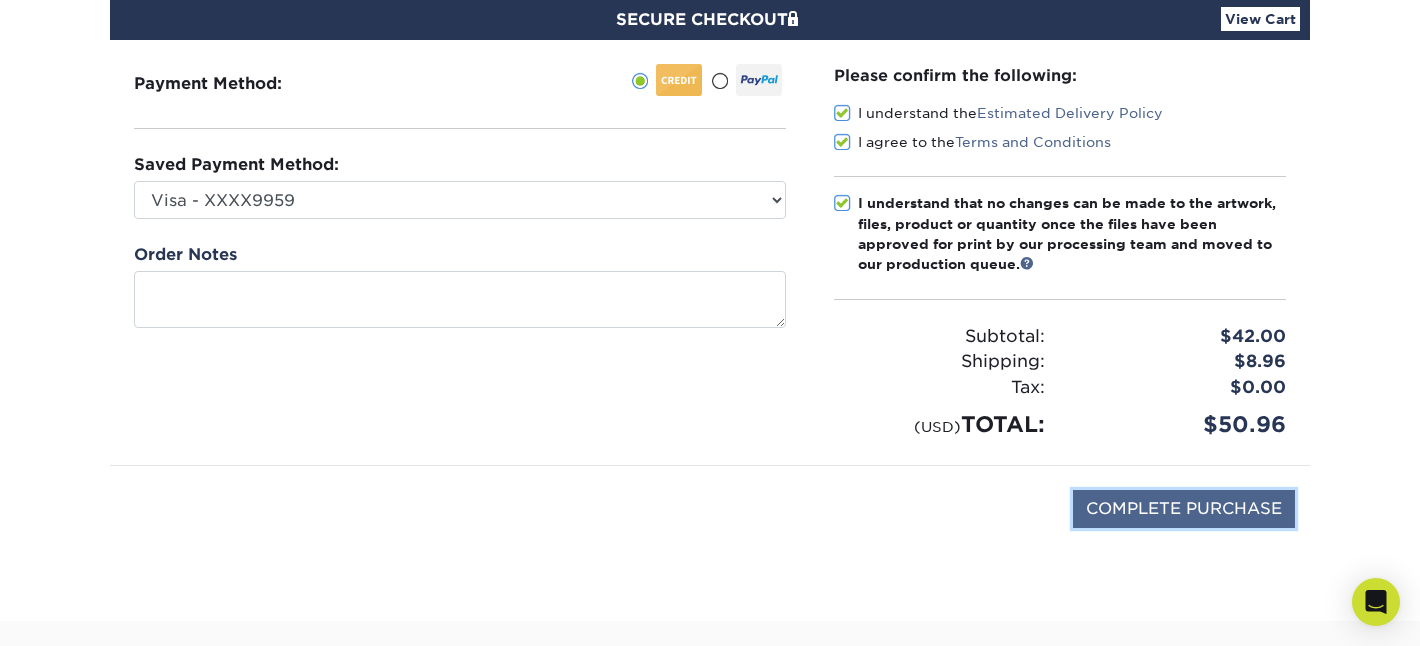 click on "COMPLETE PURCHASE" at bounding box center (1184, 509) 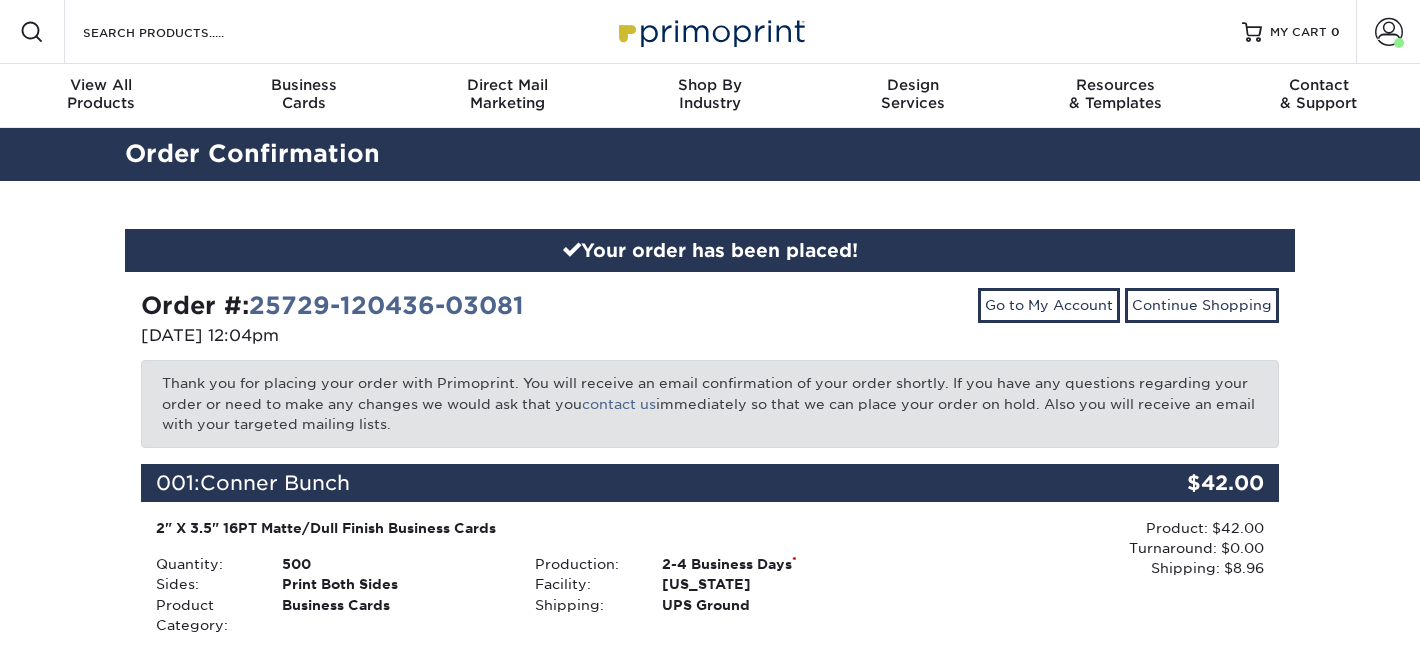 scroll, scrollTop: 0, scrollLeft: 0, axis: both 